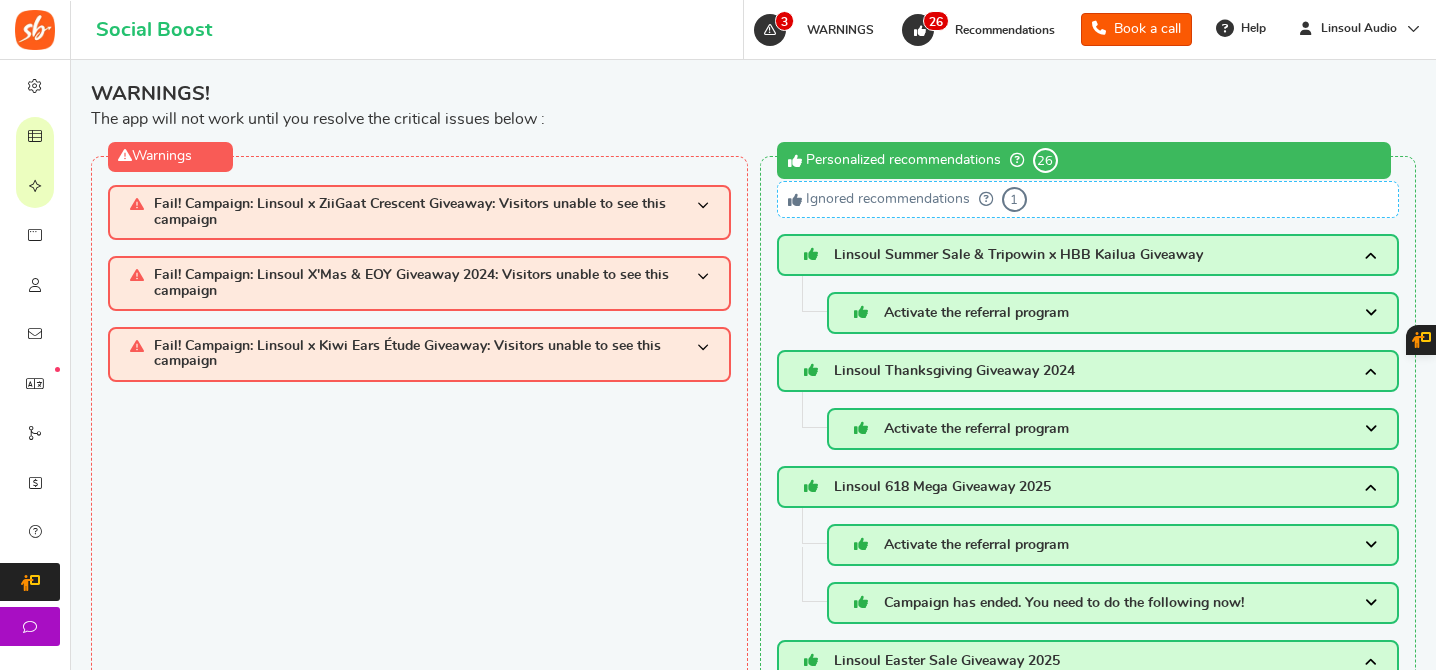 scroll, scrollTop: 0, scrollLeft: 0, axis: both 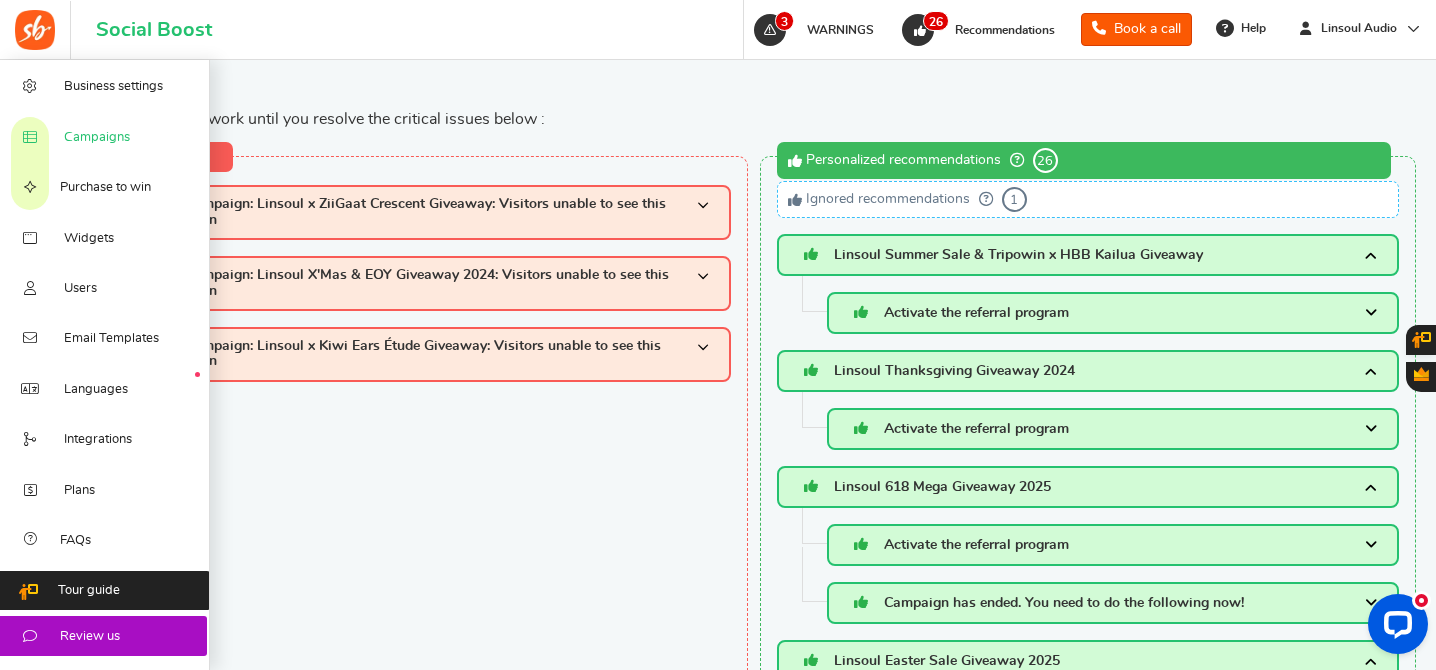 click on "Campaigns" at bounding box center (97, 138) 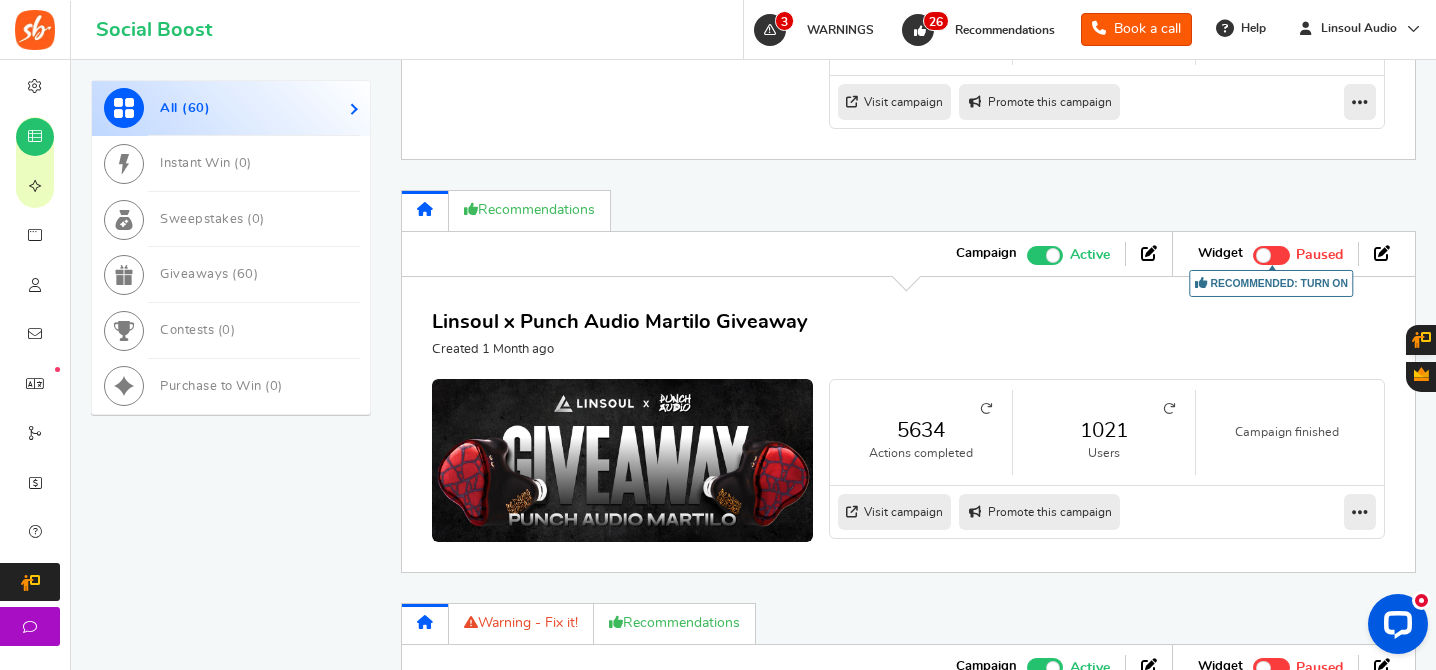scroll, scrollTop: 2134, scrollLeft: 0, axis: vertical 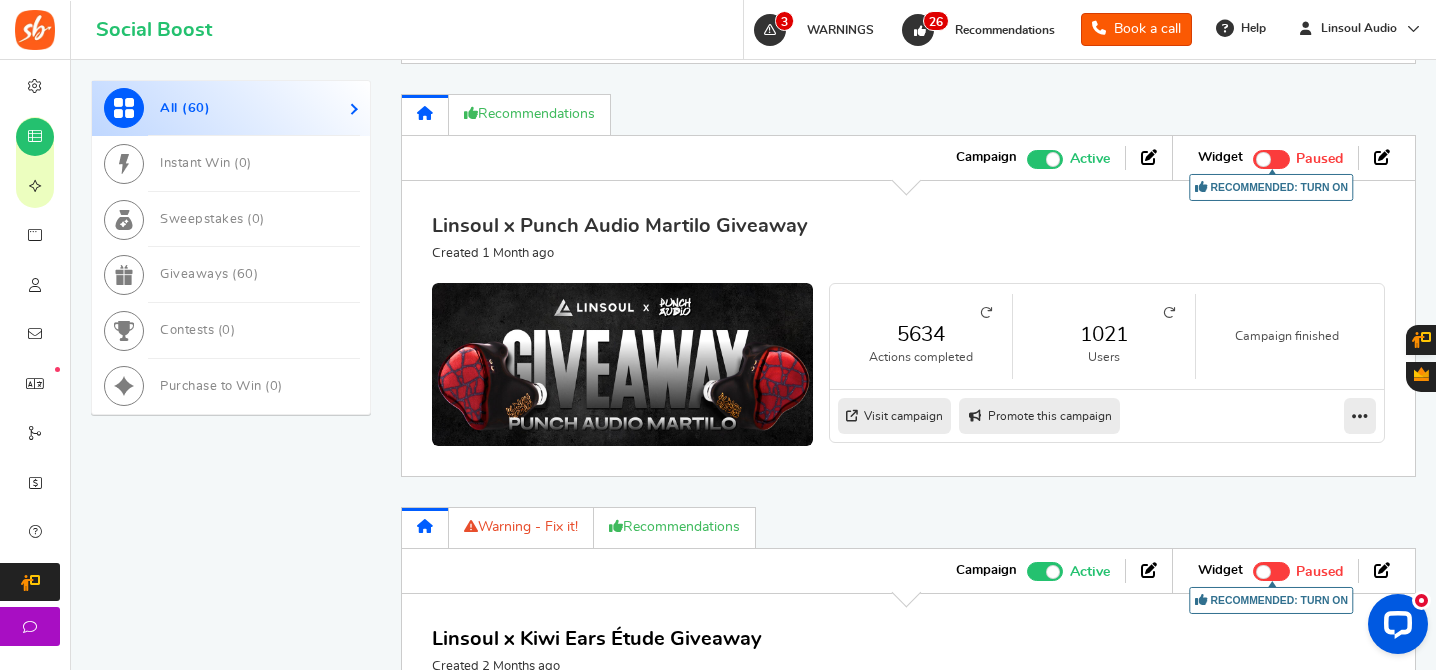 click on "Linsoul x Punch Audio Martilo Giveaway" at bounding box center [620, 226] 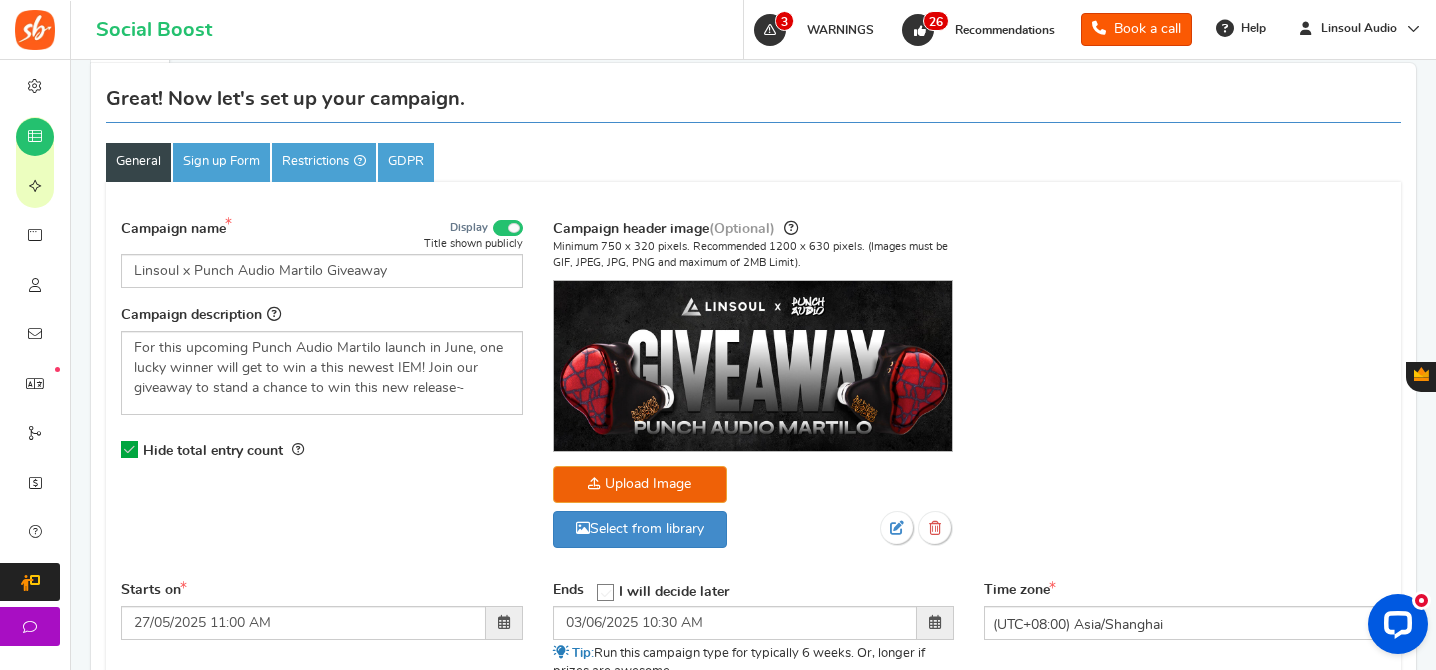scroll, scrollTop: 253, scrollLeft: 0, axis: vertical 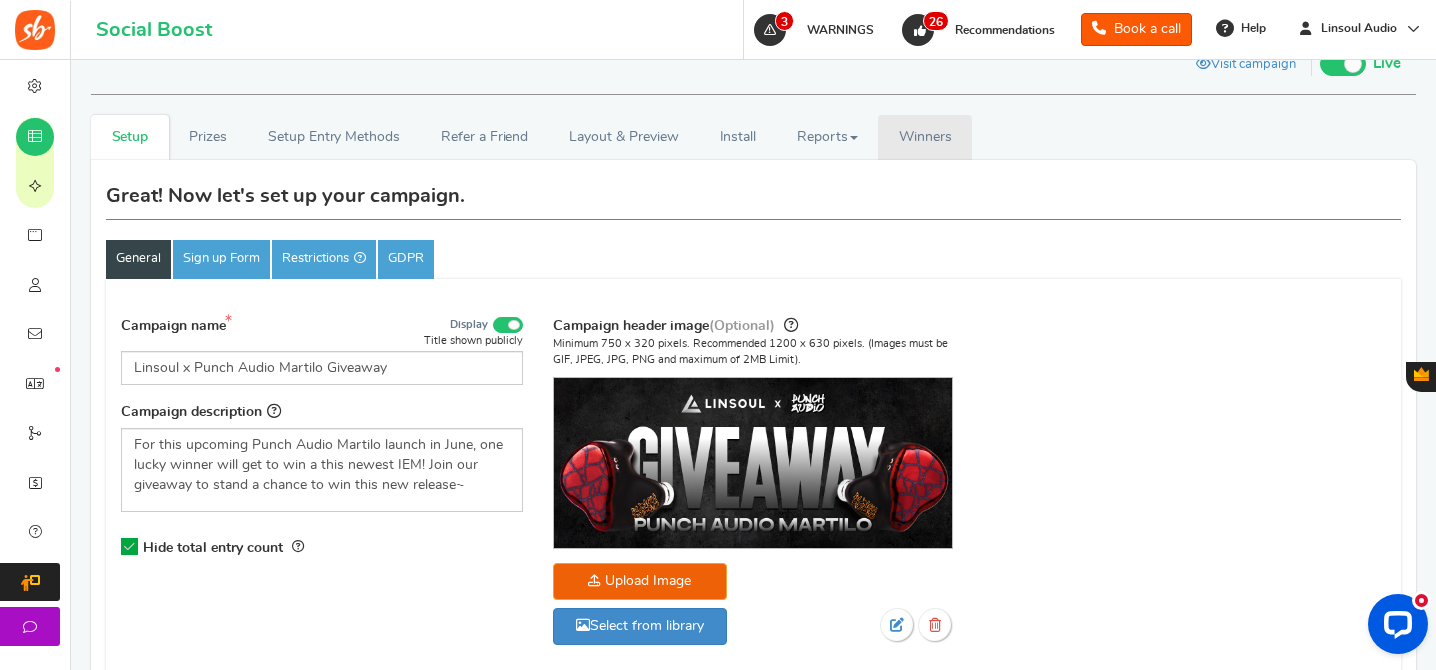 click on "Winners
Winner Draw" at bounding box center (925, 137) 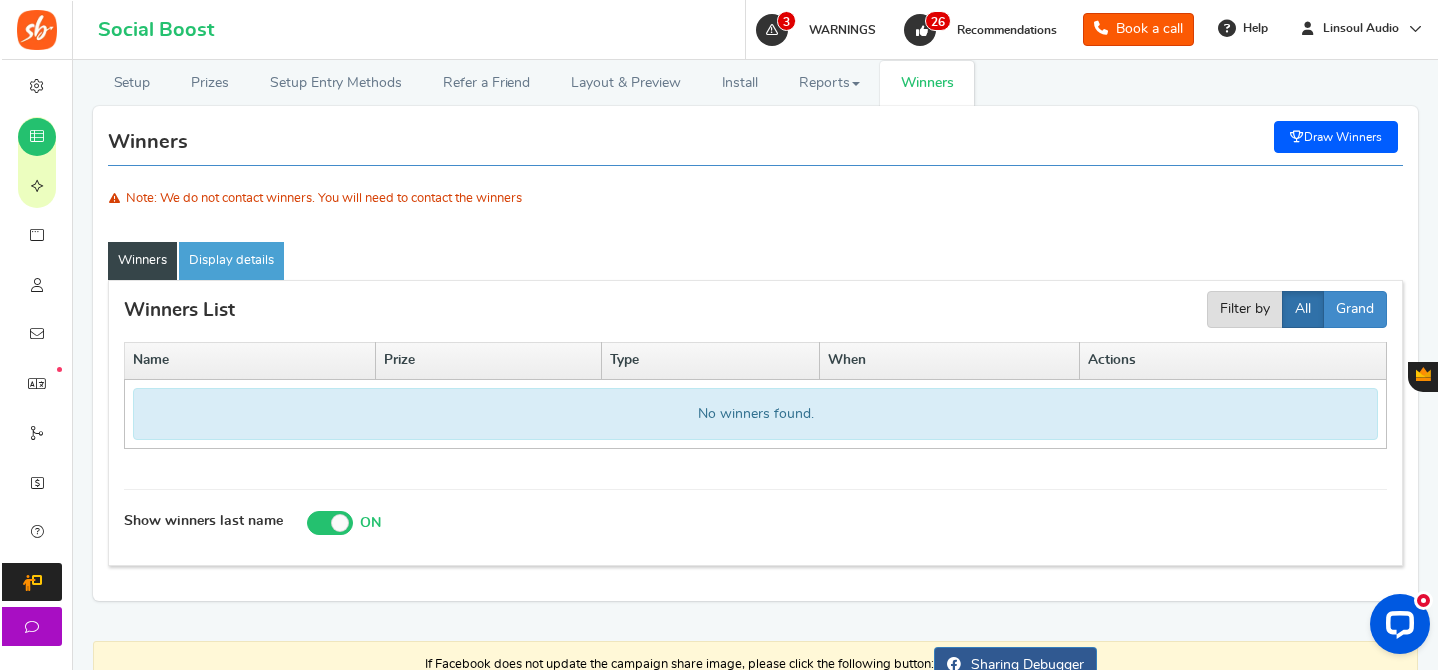 scroll, scrollTop: 357, scrollLeft: 0, axis: vertical 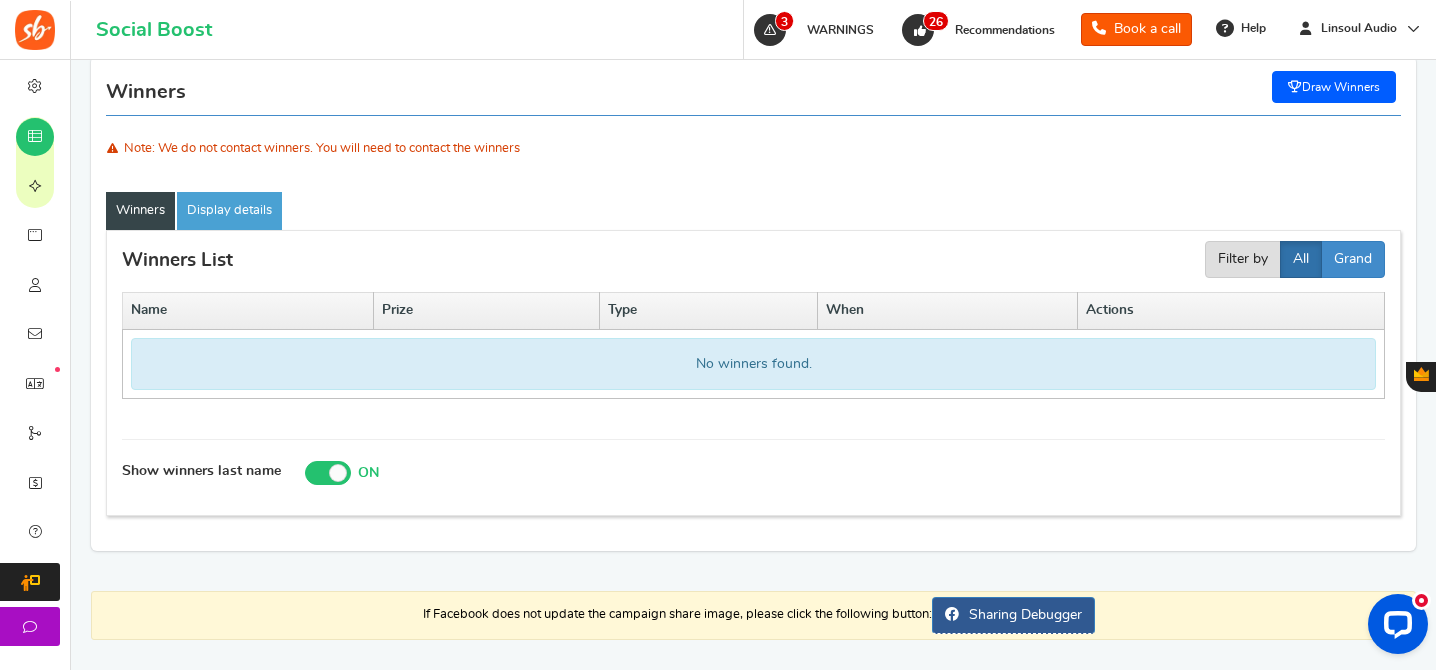 click on "Draw Winners" at bounding box center (1334, 87) 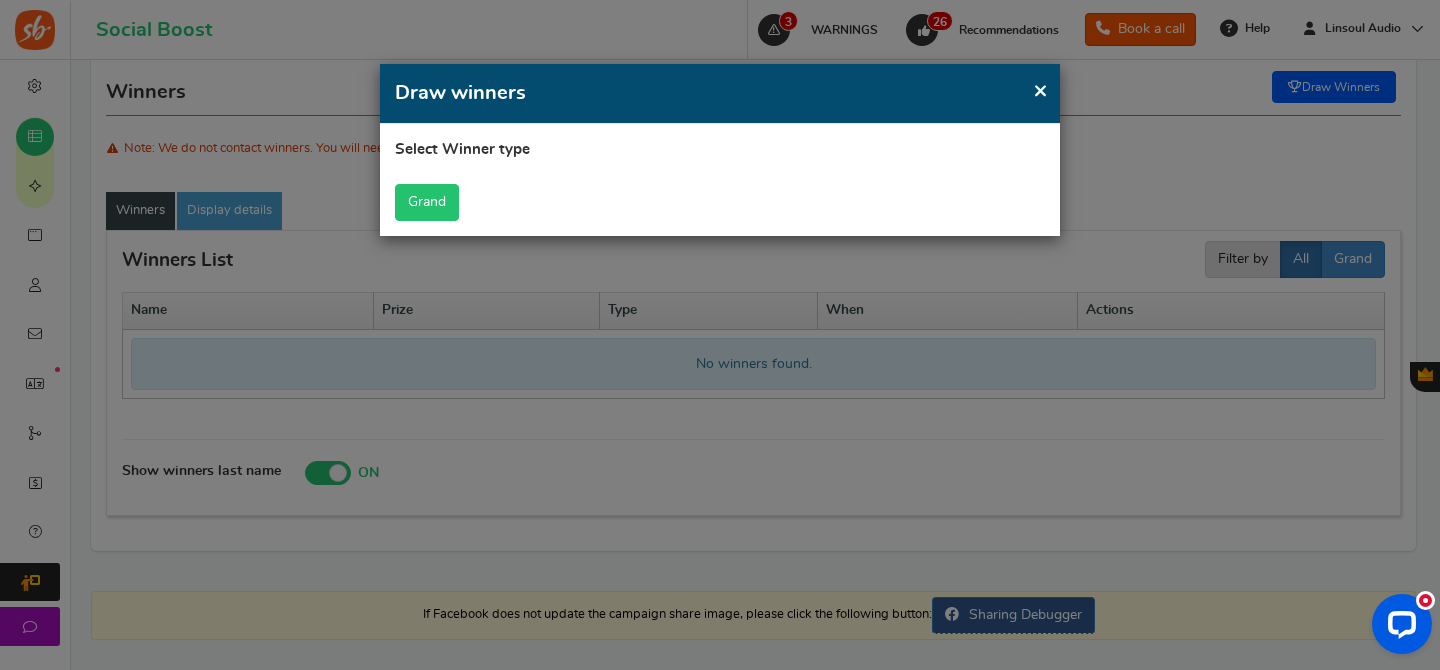 click on "Grand" at bounding box center [427, 202] 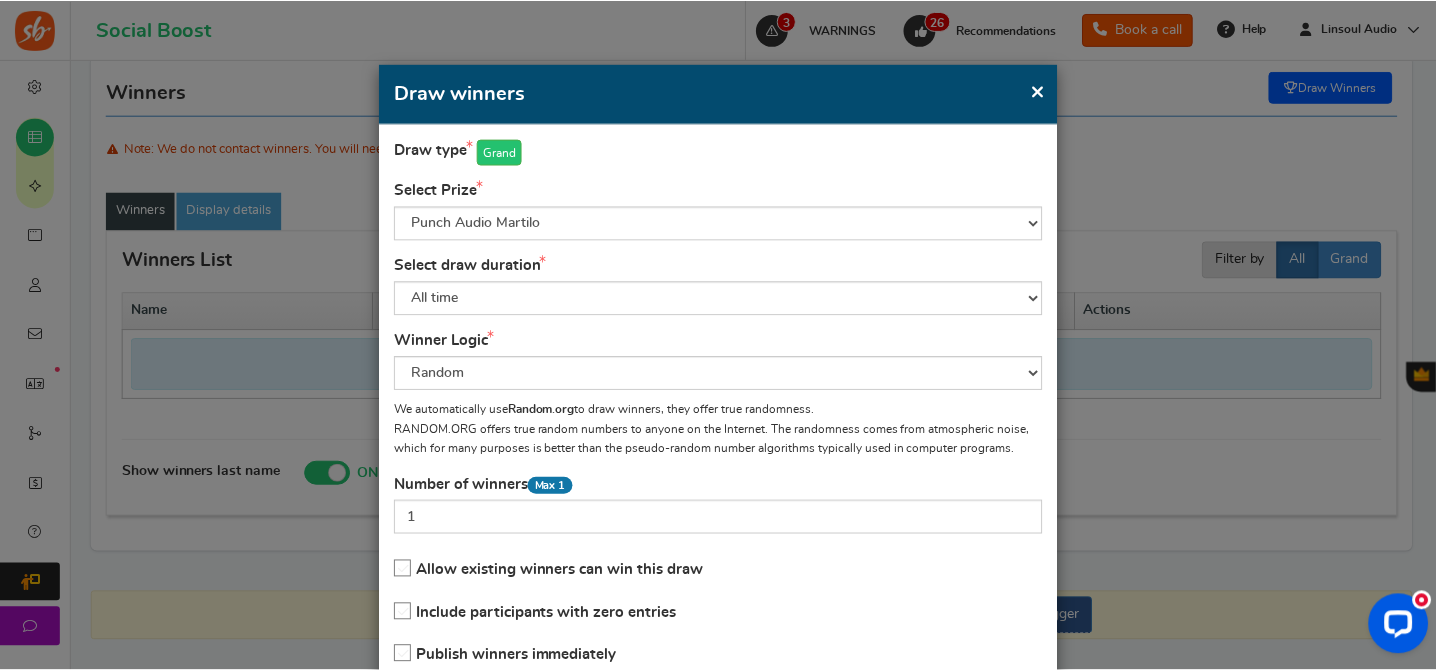 scroll, scrollTop: 141, scrollLeft: 0, axis: vertical 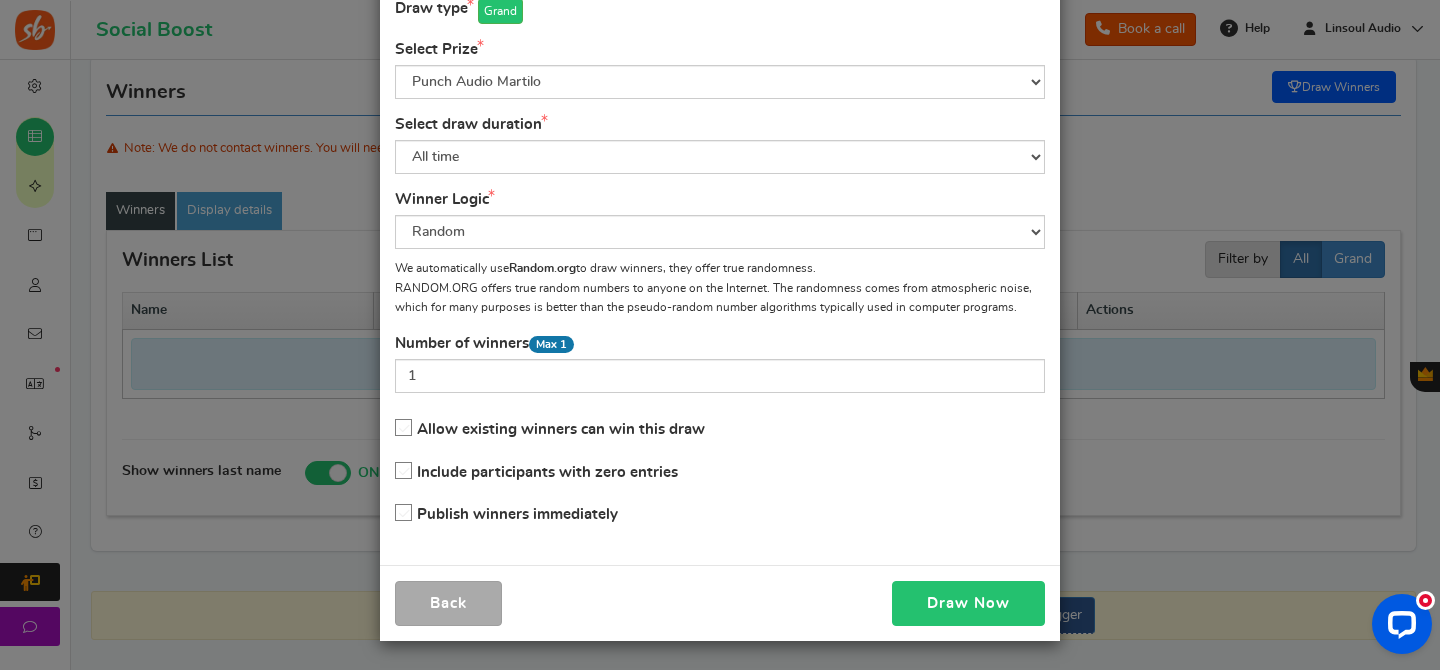 click on "Draw Now" at bounding box center (968, 603) 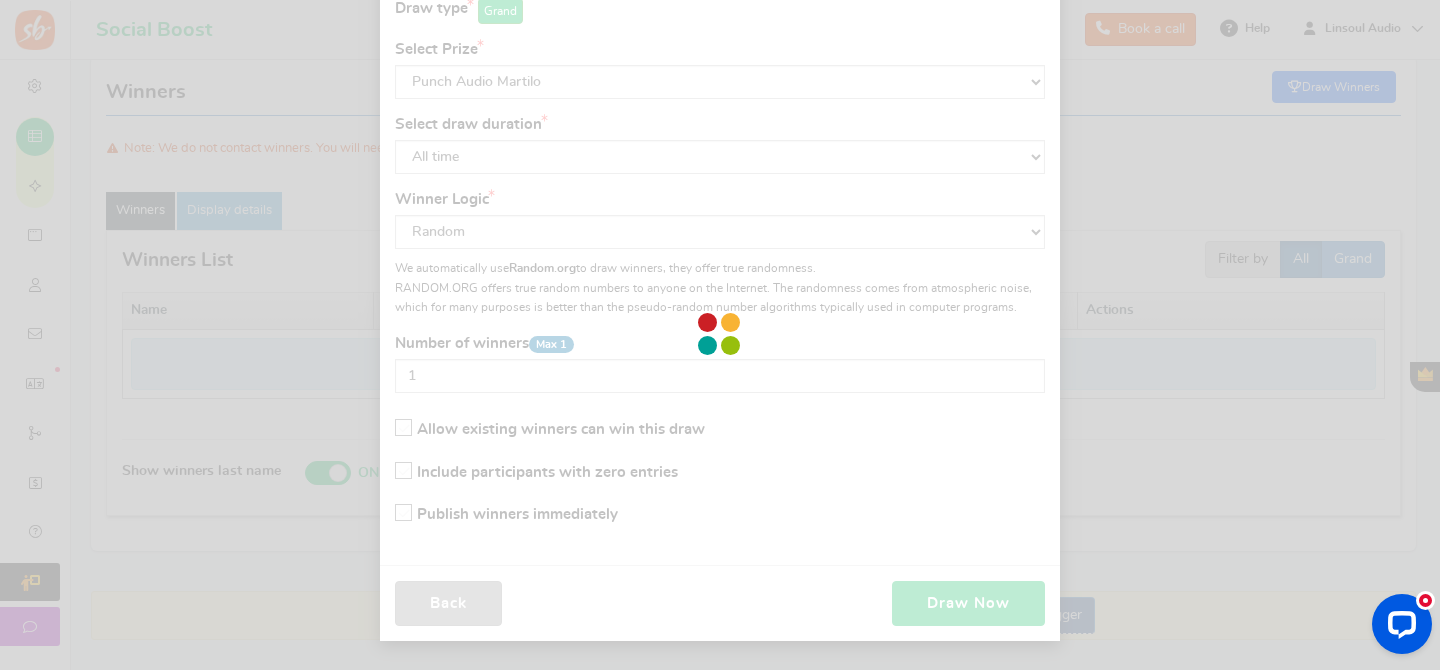 scroll, scrollTop: 107, scrollLeft: 0, axis: vertical 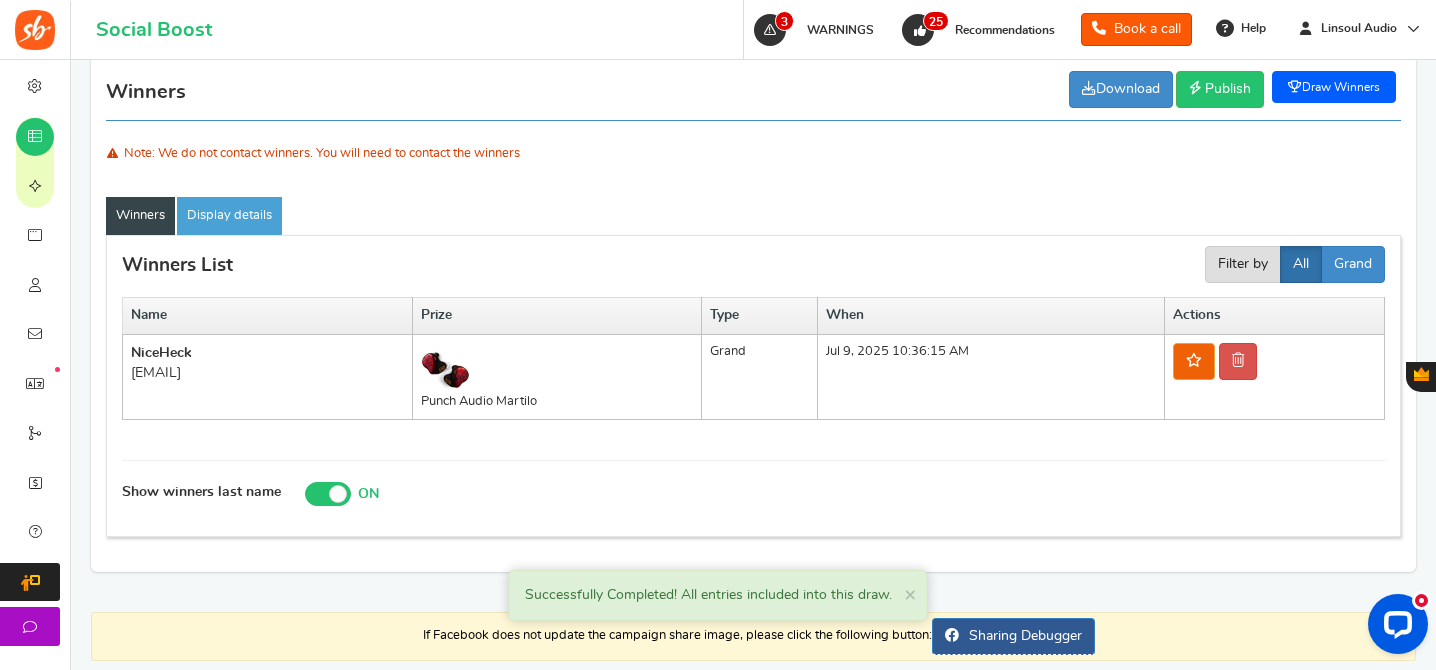 click on "Nice
Heck
nicehck101@gmail.com" at bounding box center [268, 377] 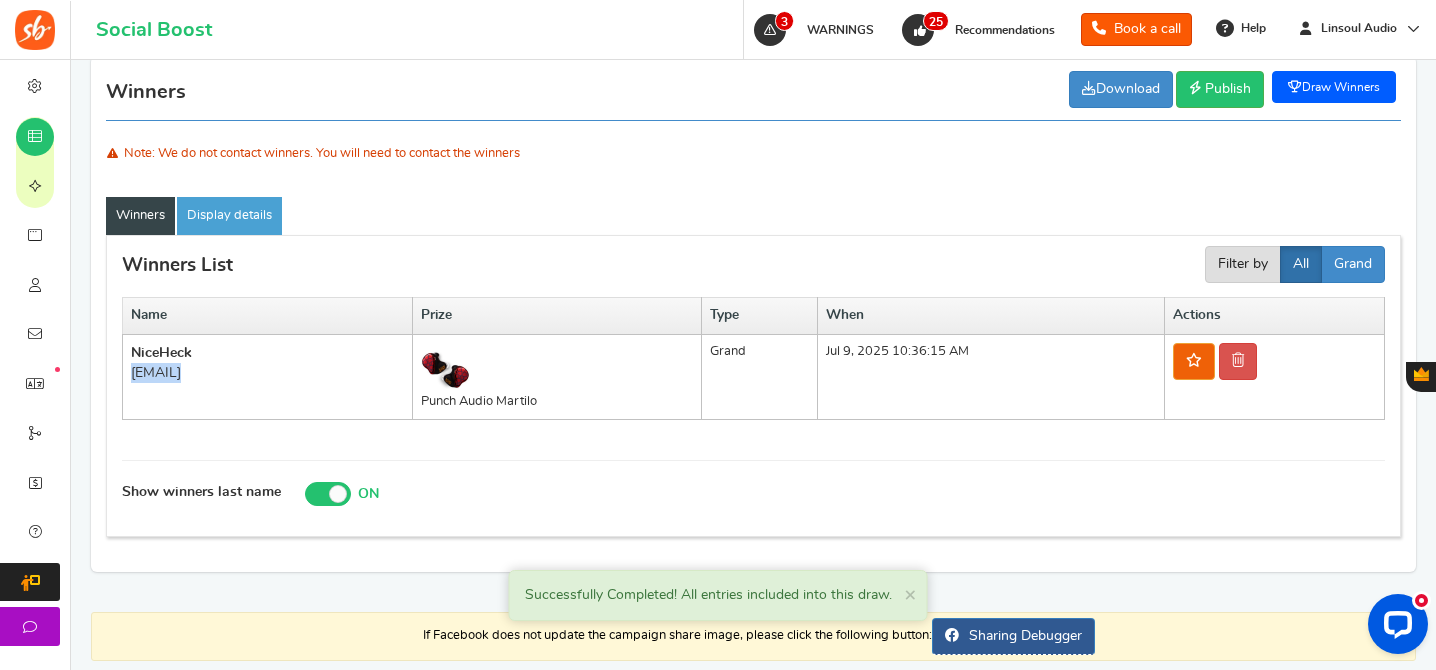 copy on "nicehck101@gmail.com" 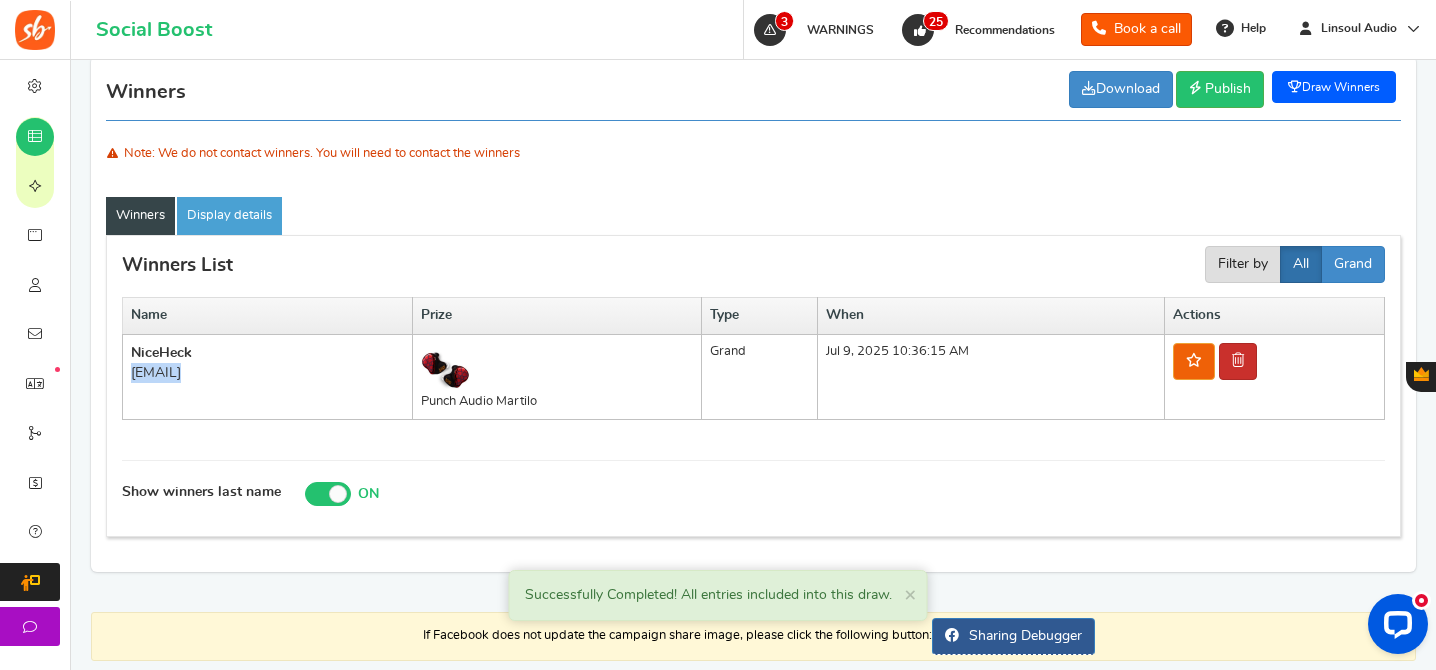 click at bounding box center (1238, 360) 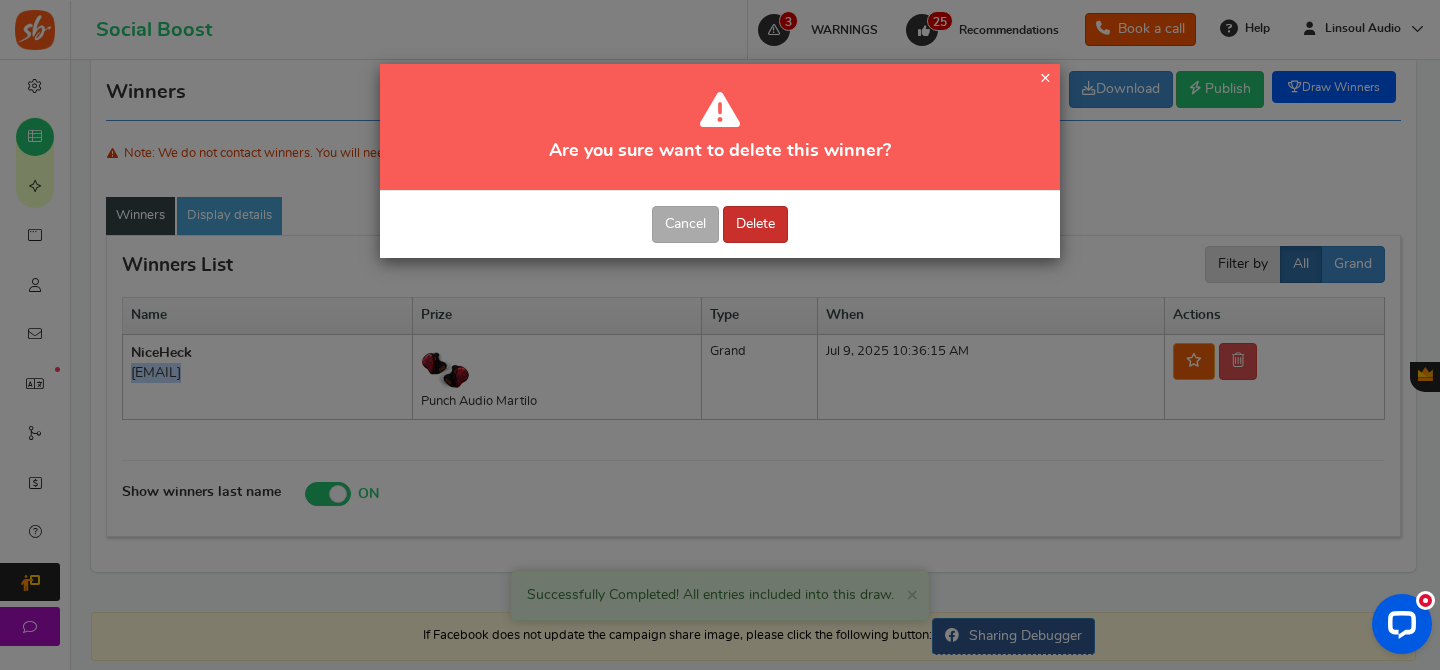 click on "Delete" at bounding box center [755, 224] 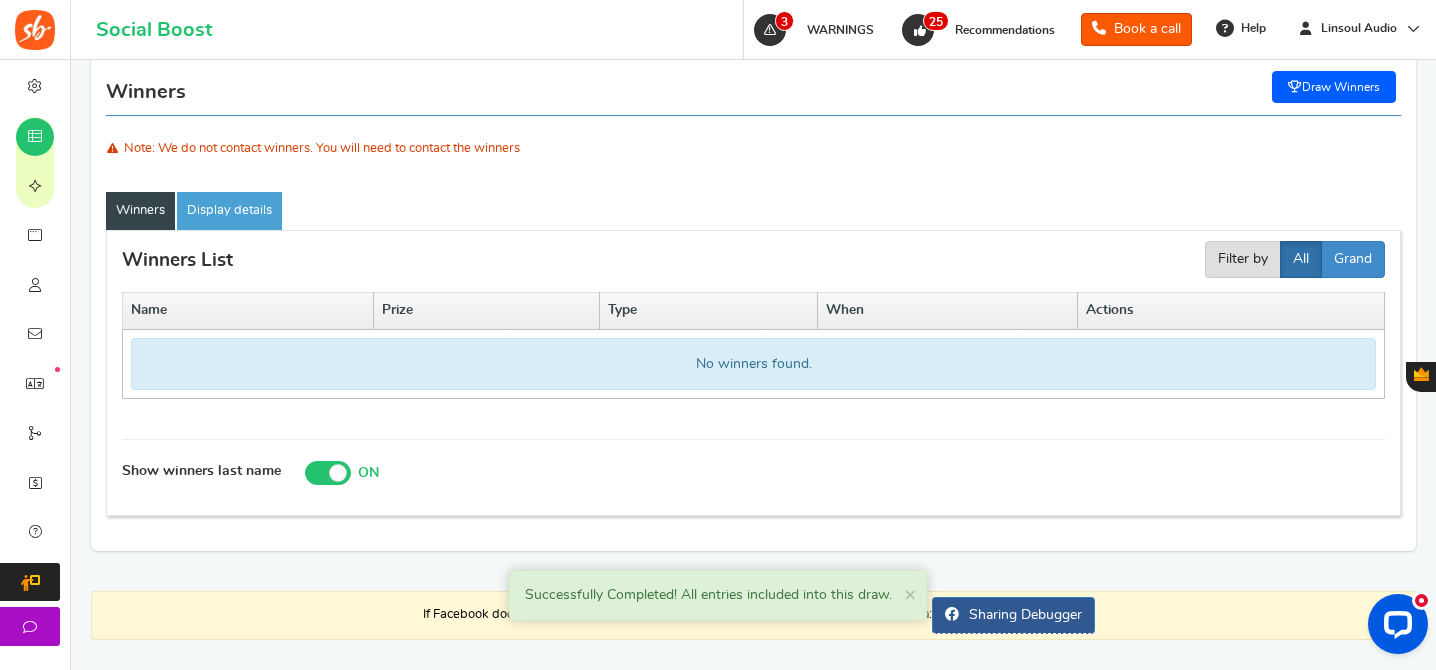 click on "Draw Winners" at bounding box center (1334, 87) 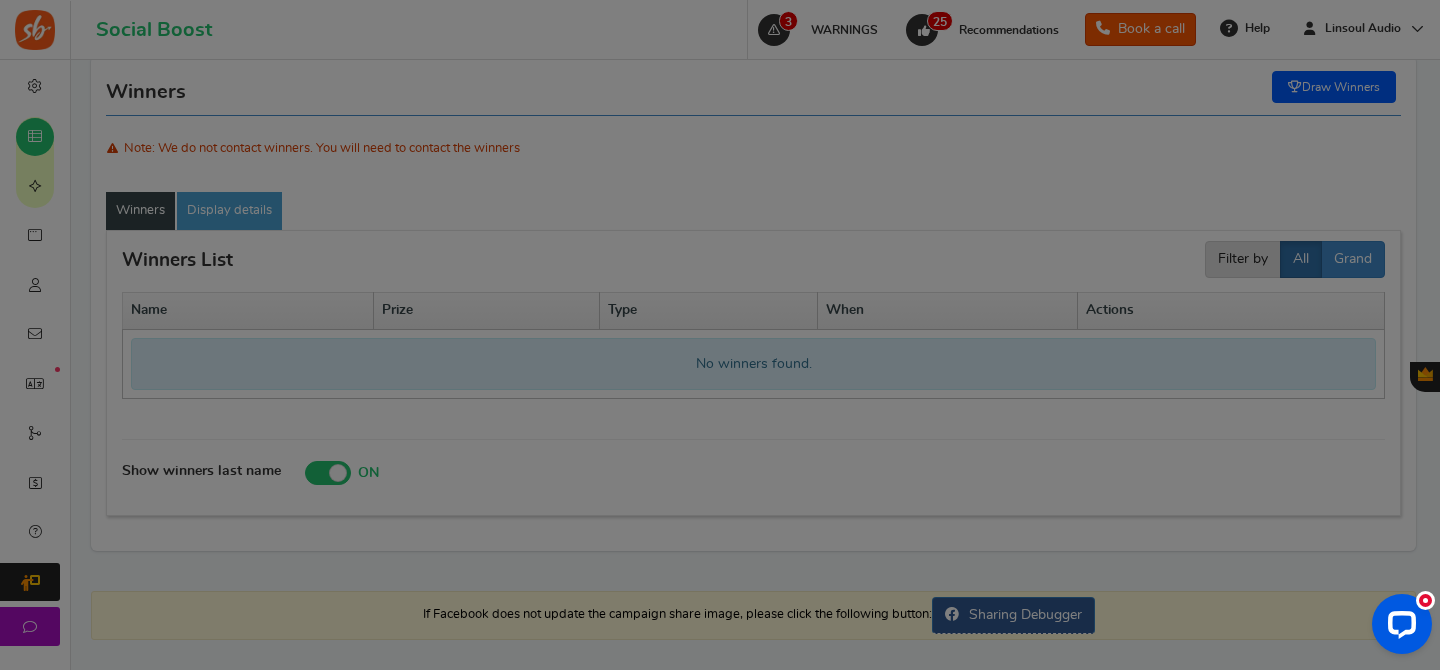 scroll, scrollTop: 0, scrollLeft: 0, axis: both 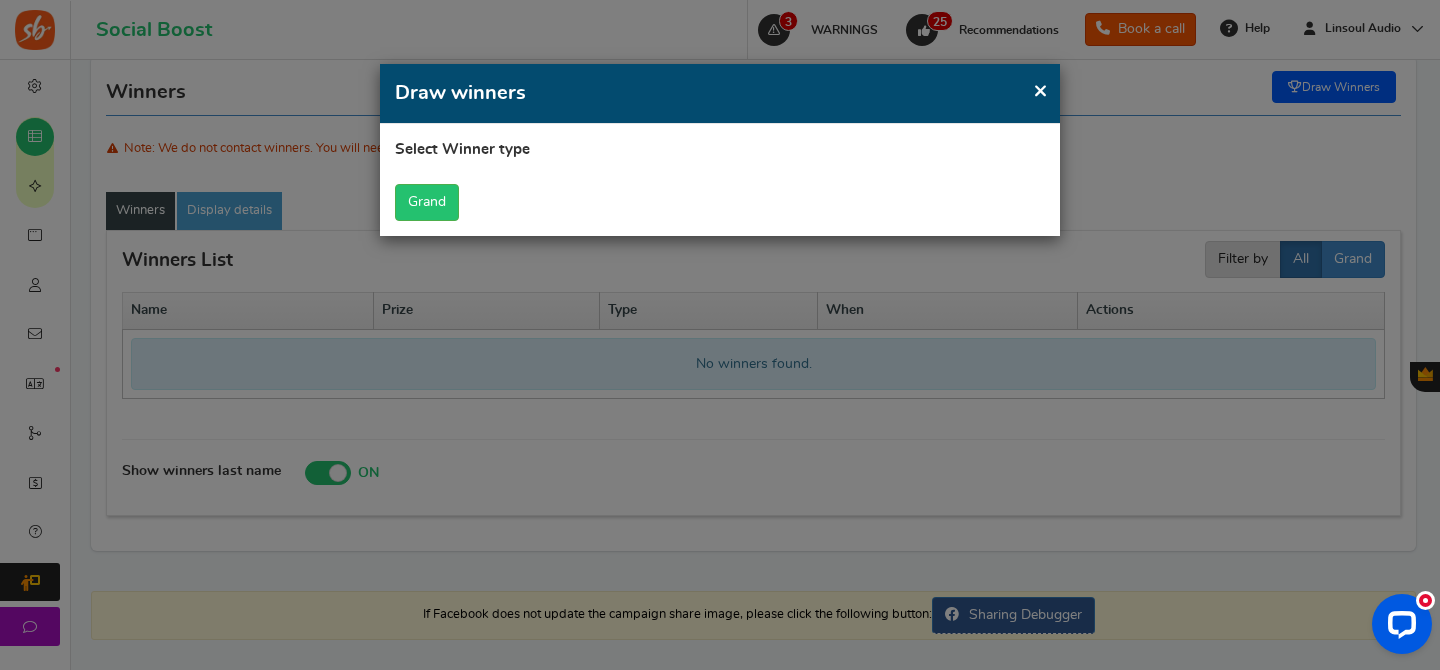 click on "Select Winner type
Warning!   No prize found, Please add more prizes before do draw.  click here
Daily
Weekly
Monthly
Grand
Note: Disabled means, prize not available. please add more prize on disabled prize type" at bounding box center (720, 180) 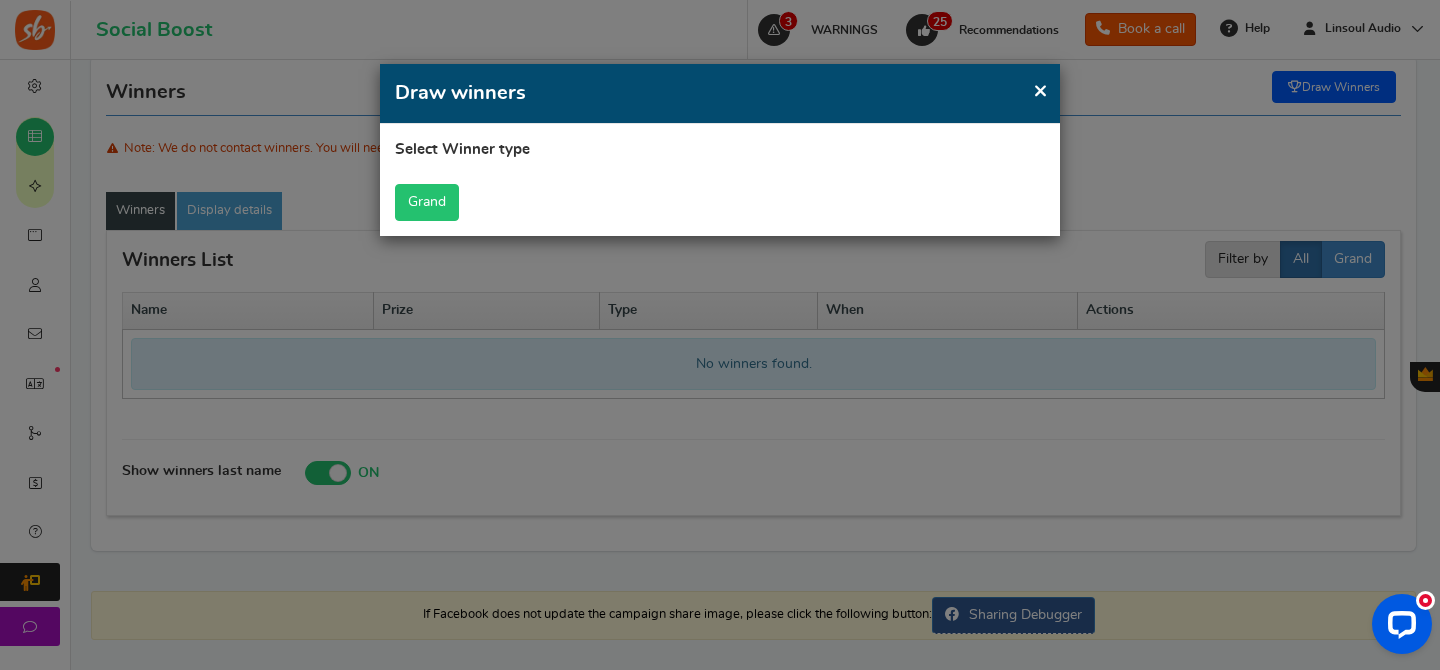 click on "Grand" at bounding box center (427, 202) 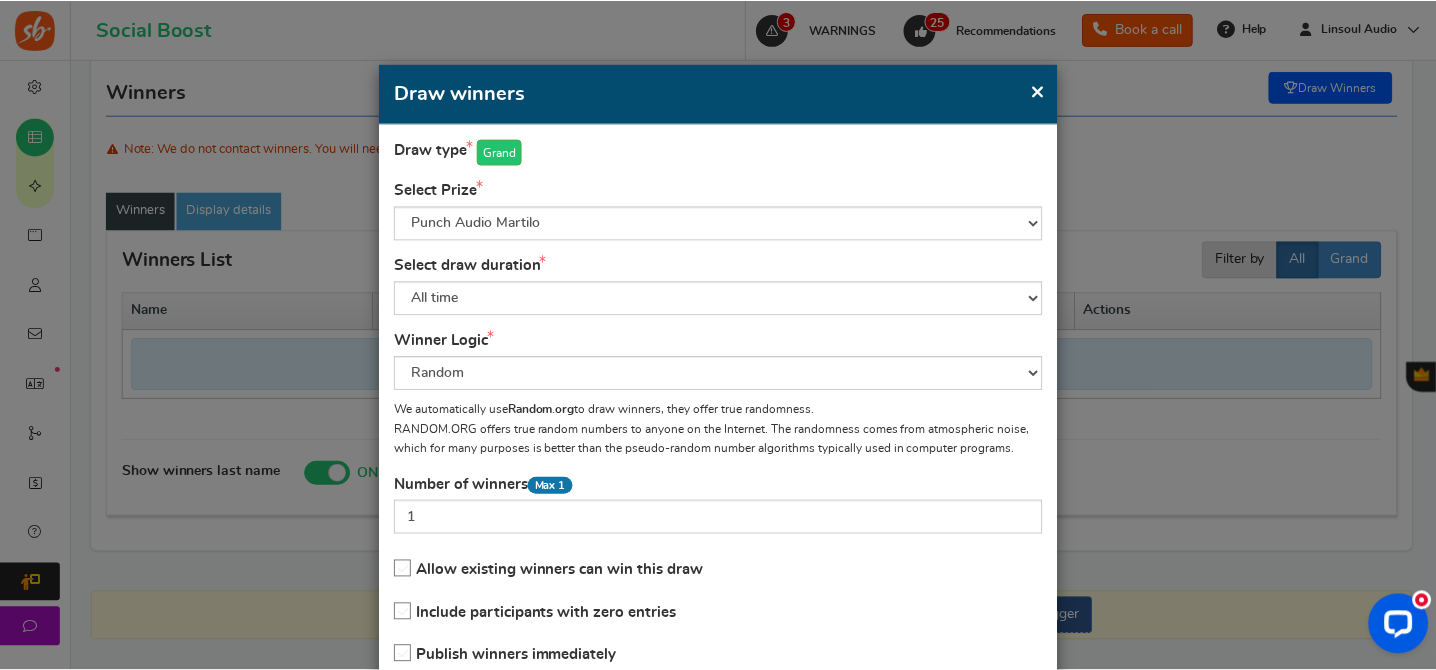scroll, scrollTop: 141, scrollLeft: 0, axis: vertical 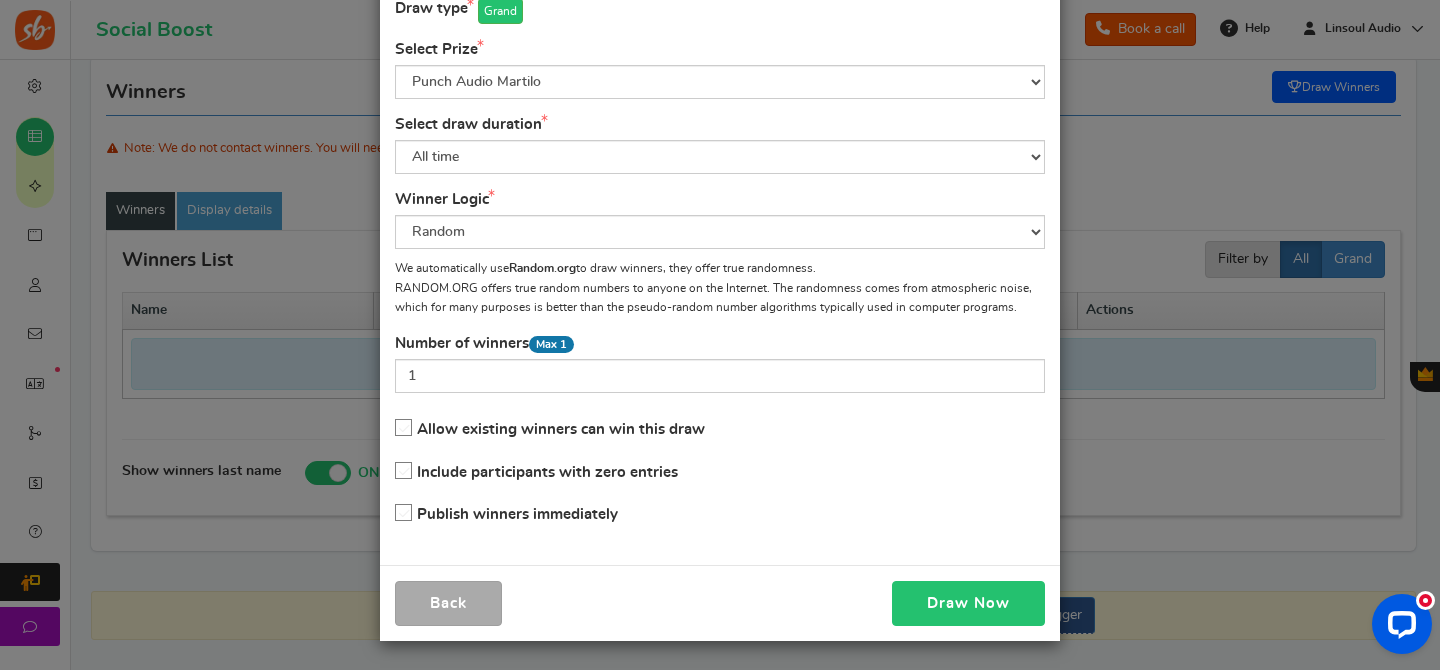 click on "Draw Now" at bounding box center [968, 603] 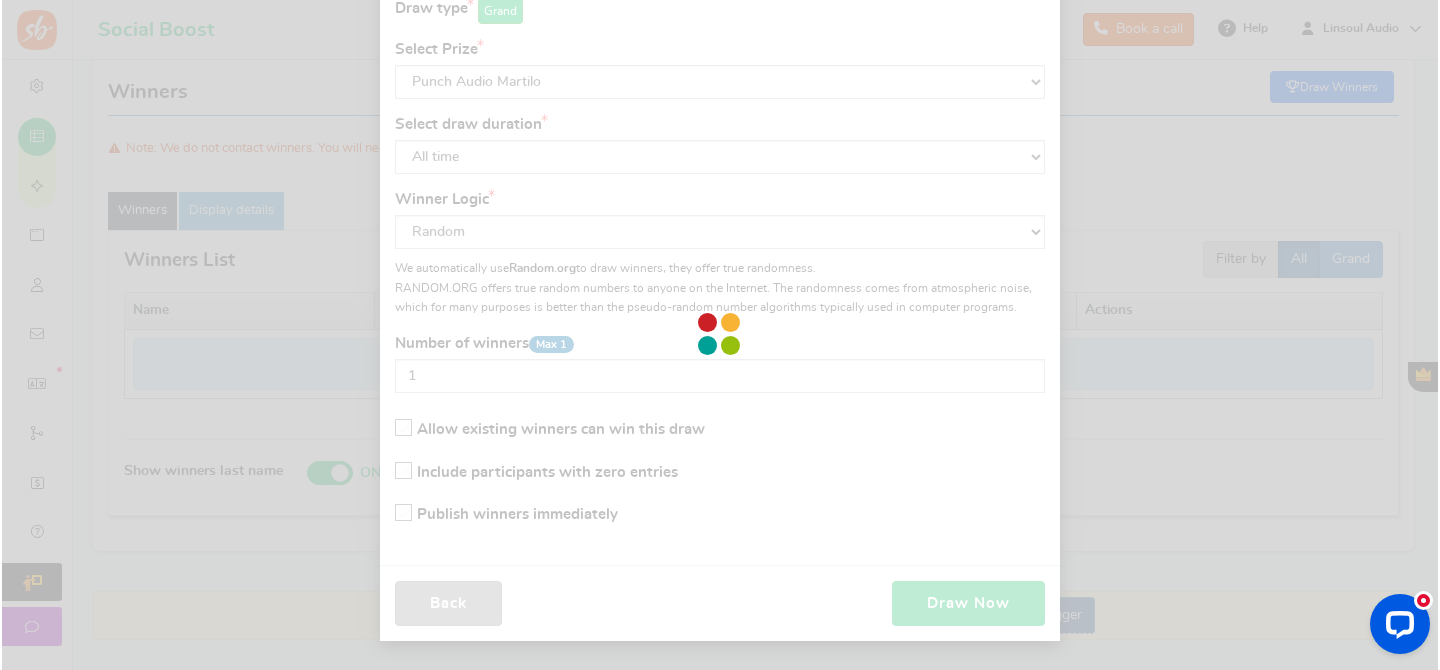 scroll, scrollTop: 107, scrollLeft: 0, axis: vertical 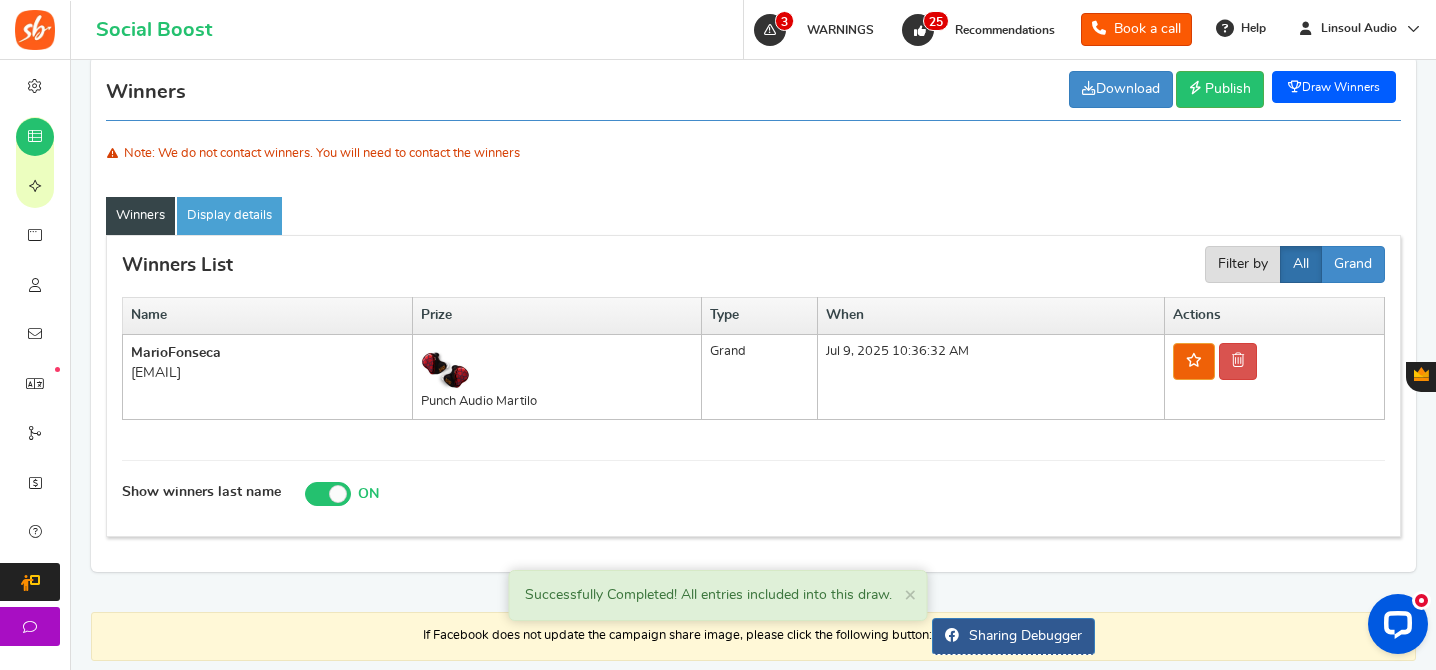 click on "1155mariojo@gmail.com" at bounding box center (267, 373) 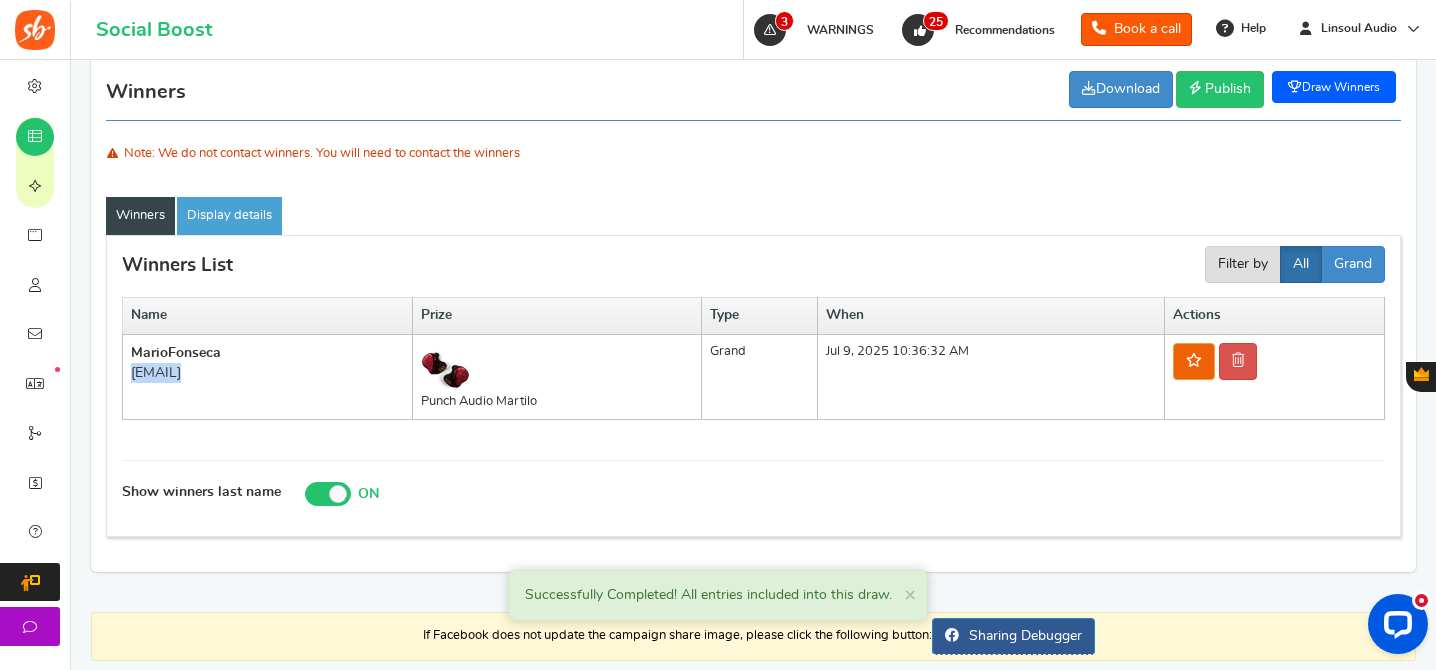 copy on "1155mariojo@gmail.com" 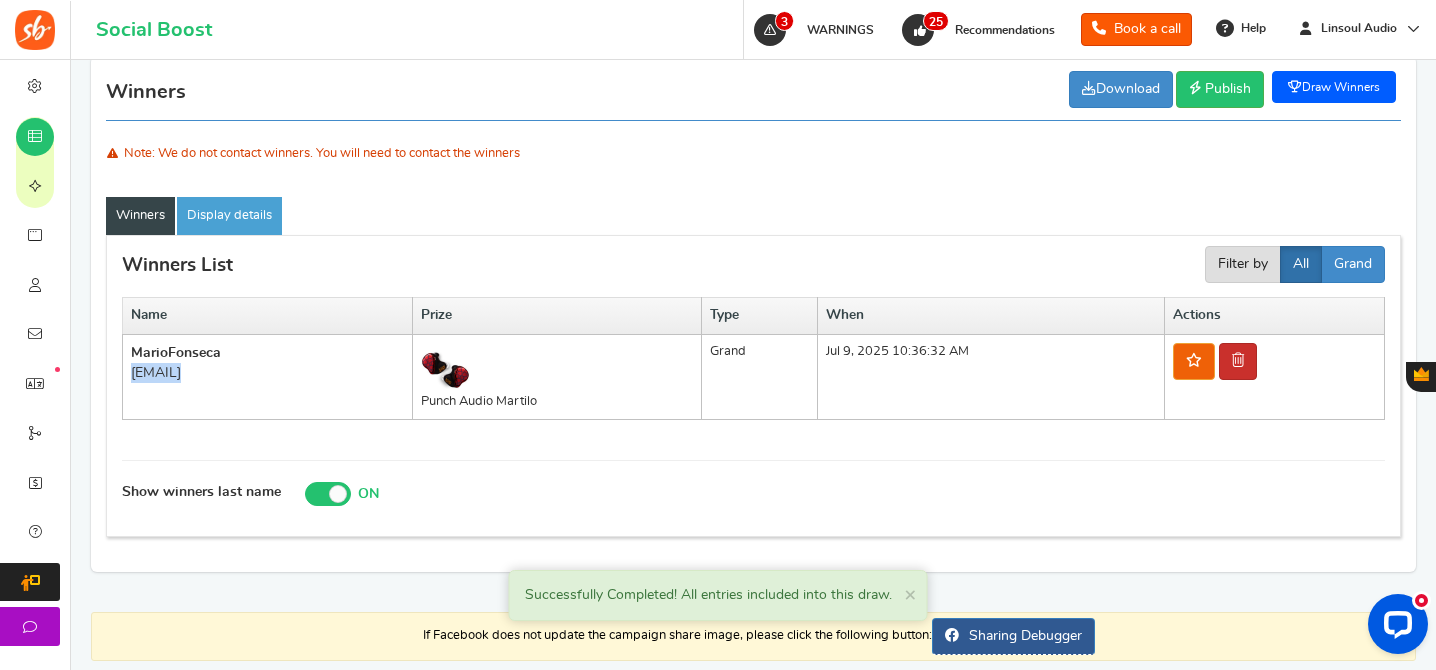 click at bounding box center [1238, 361] 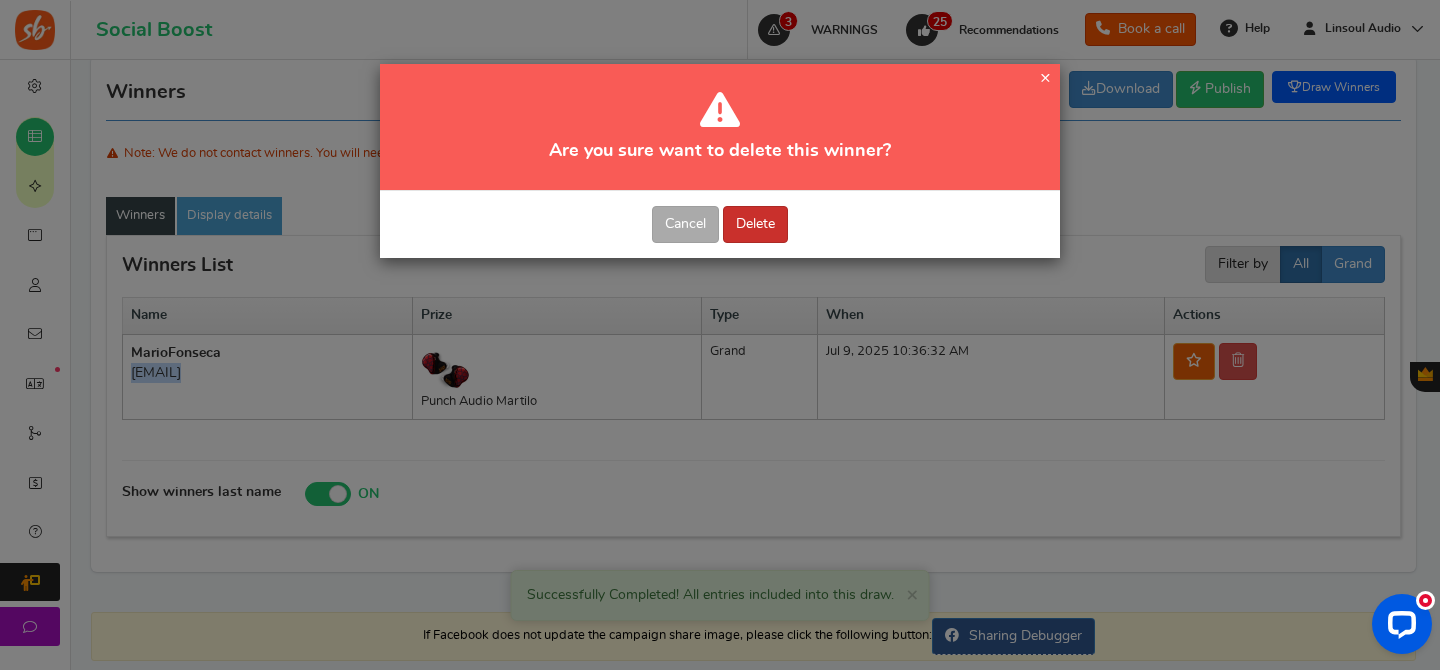 click on "Delete" at bounding box center [755, 224] 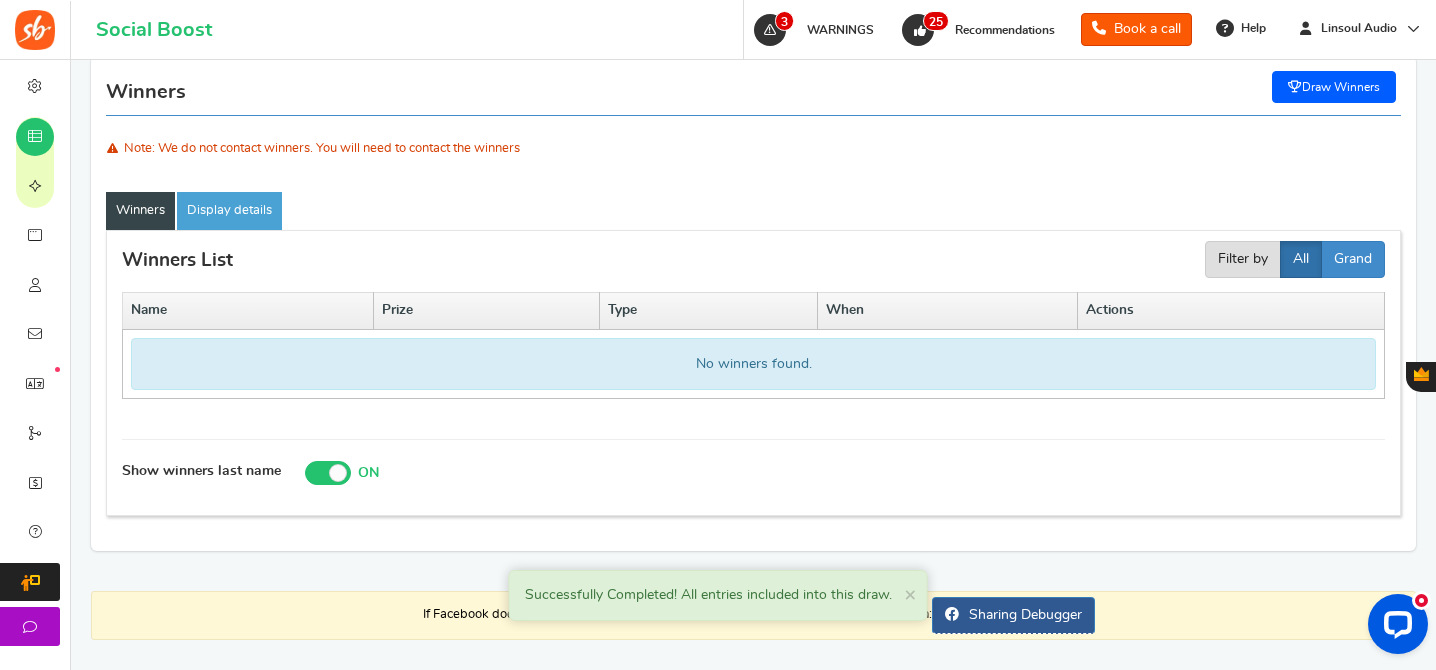 click on "Draw Winners" at bounding box center [1334, 87] 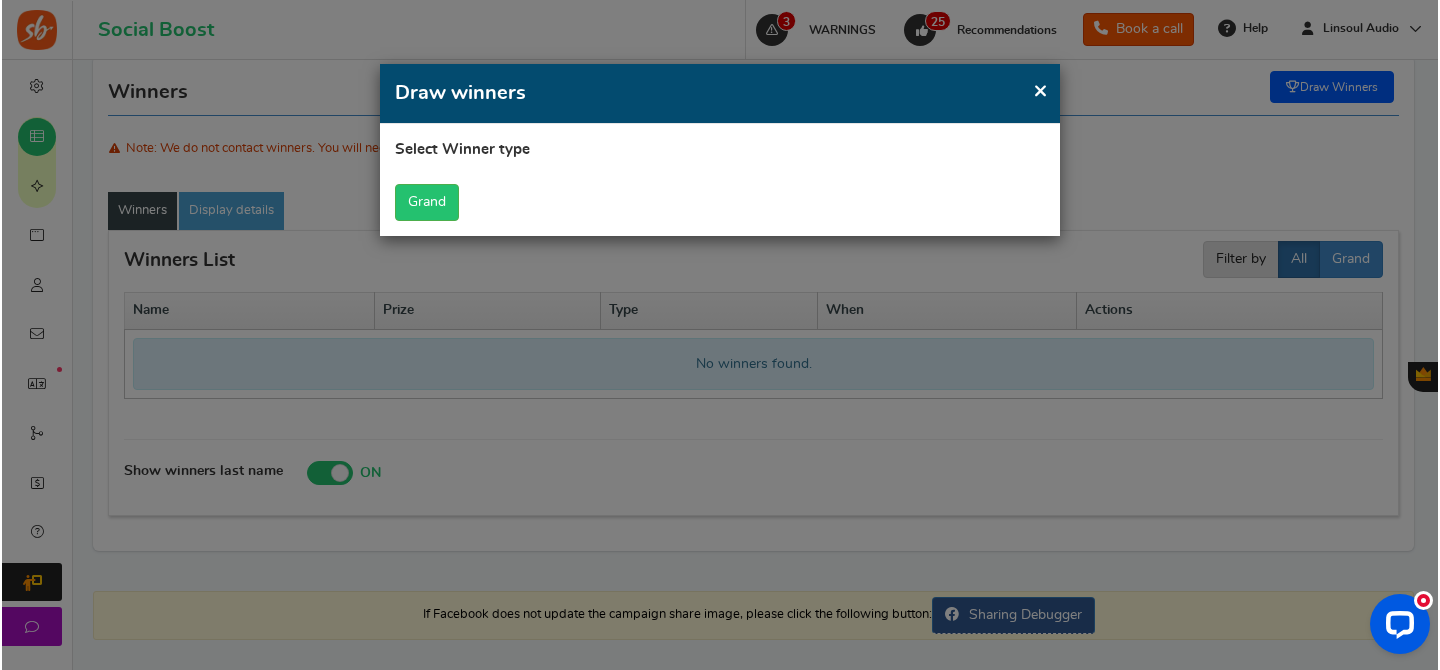 scroll, scrollTop: 0, scrollLeft: 0, axis: both 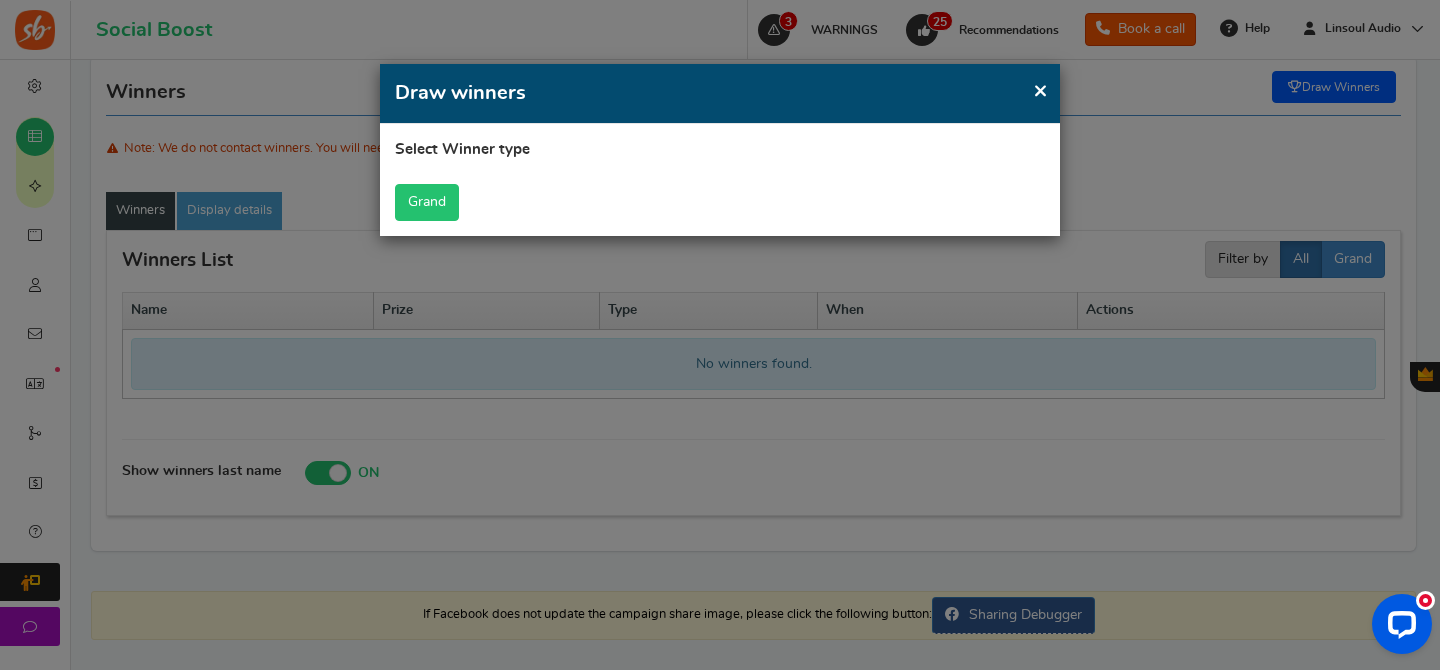 click on "Grand" at bounding box center [427, 202] 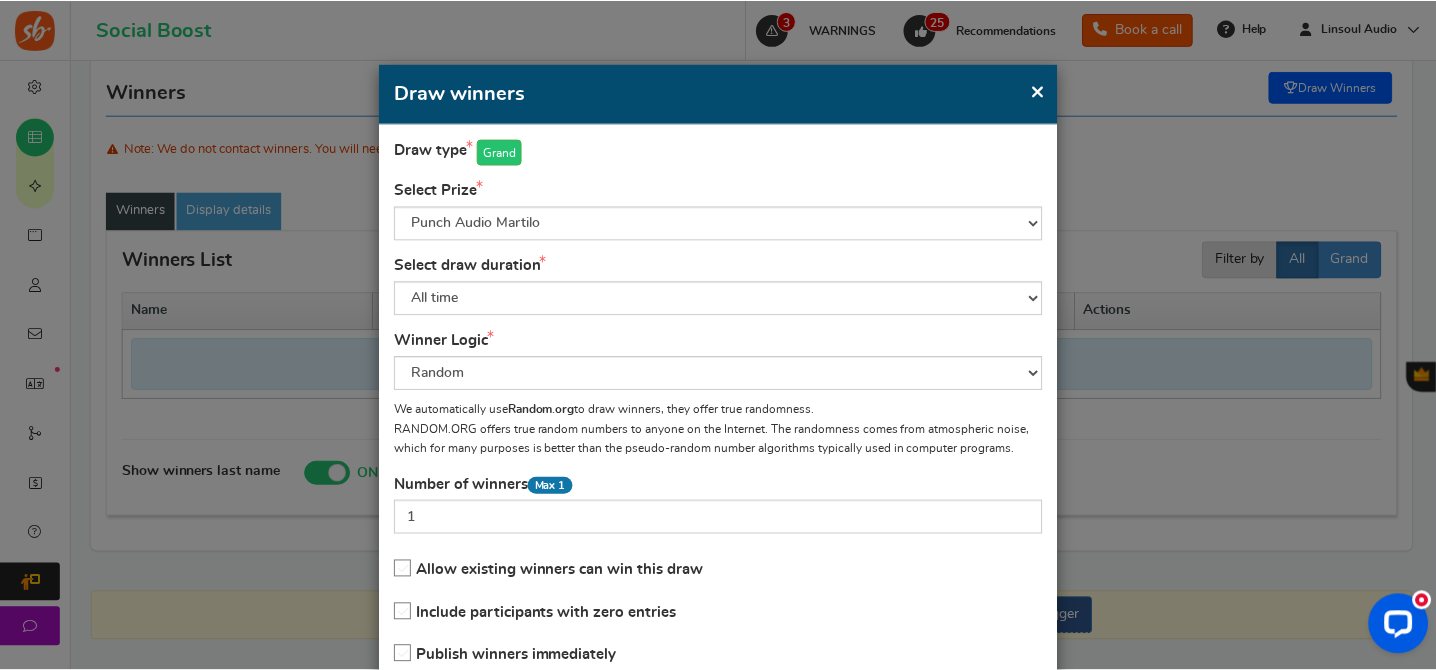 scroll, scrollTop: 141, scrollLeft: 0, axis: vertical 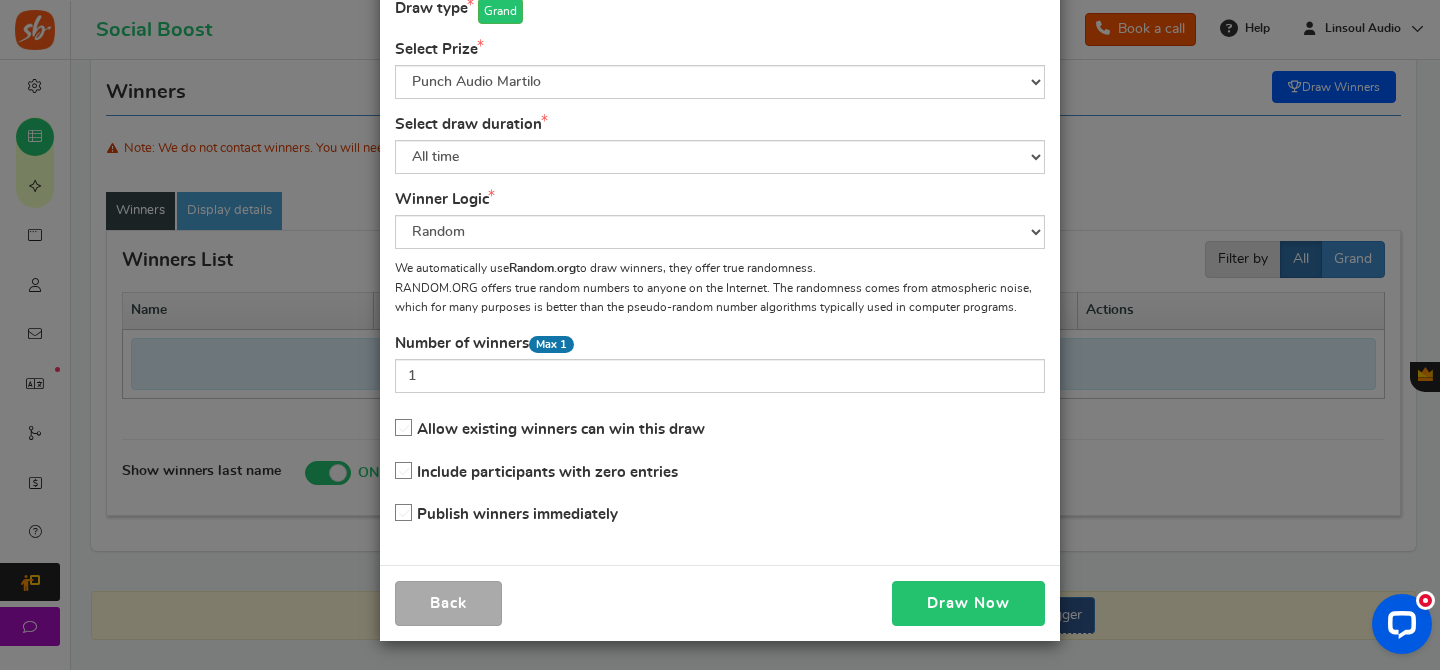 click on "Draw Now" at bounding box center (968, 603) 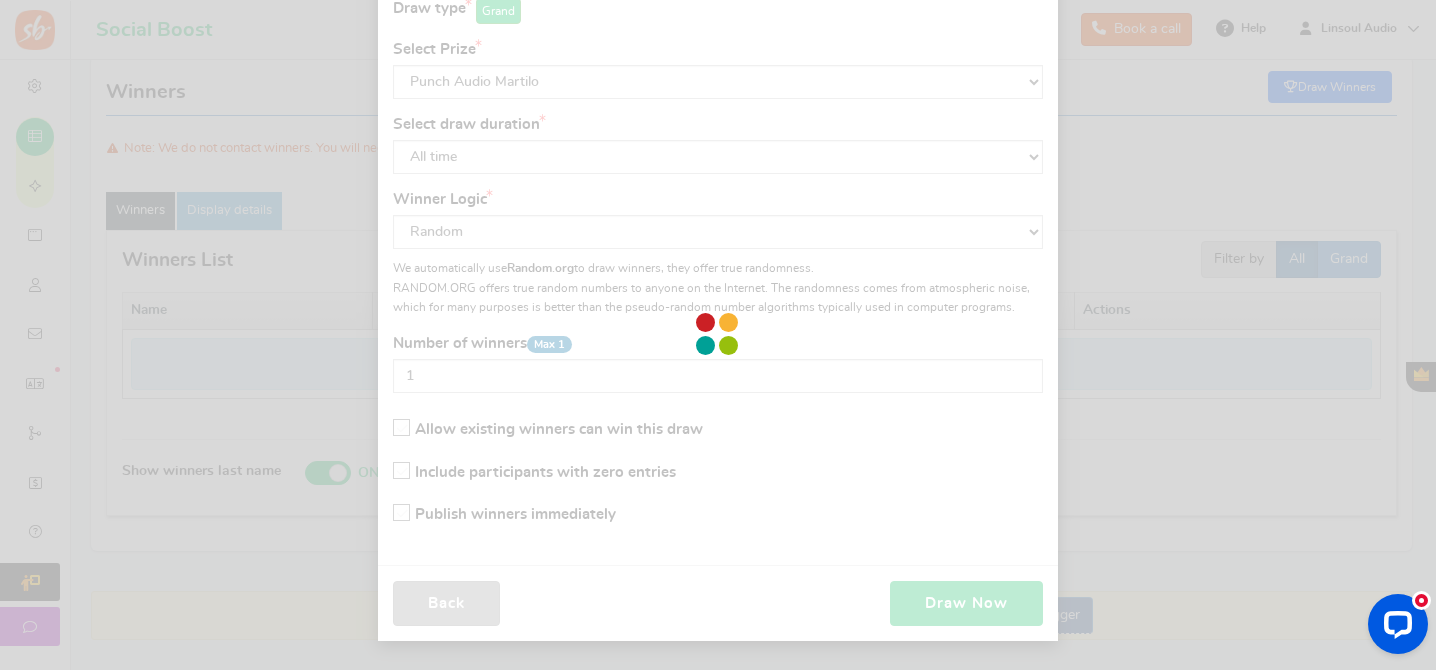 scroll, scrollTop: 107, scrollLeft: 0, axis: vertical 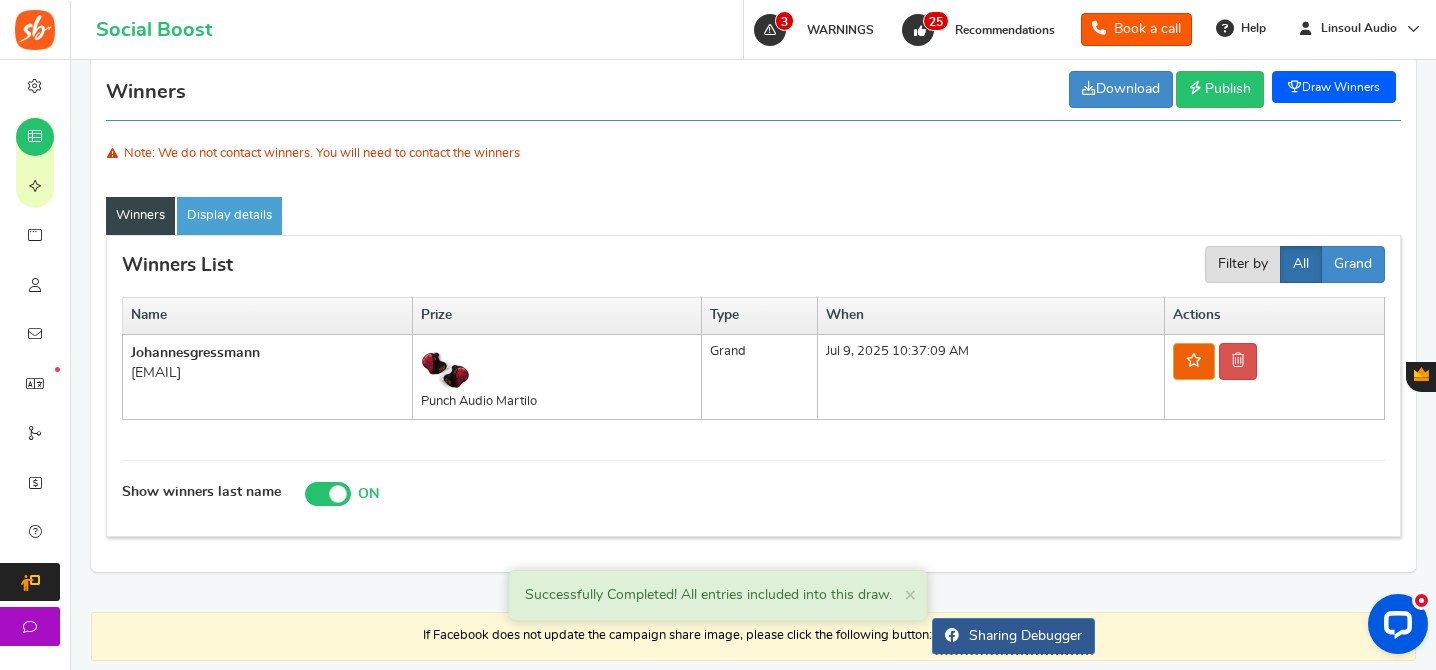 click on "[EMAIL]" at bounding box center (267, 373) 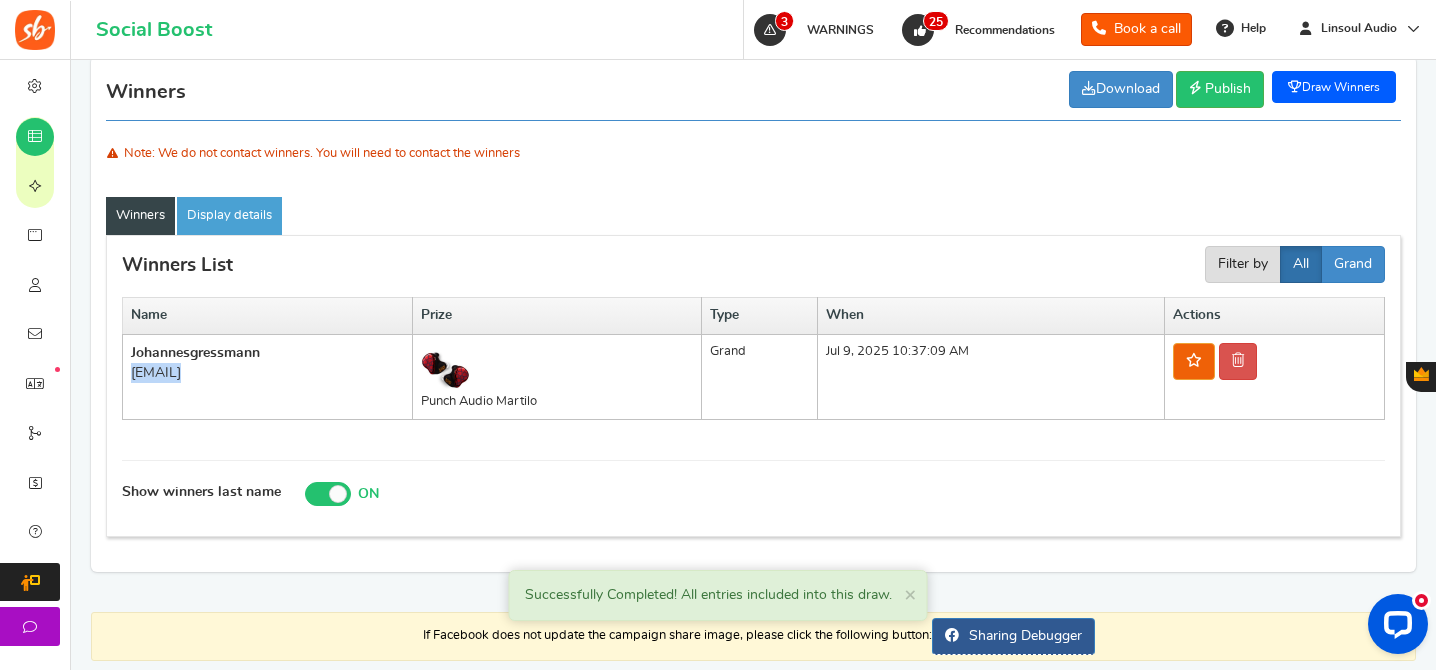 copy on "[EMAIL]" 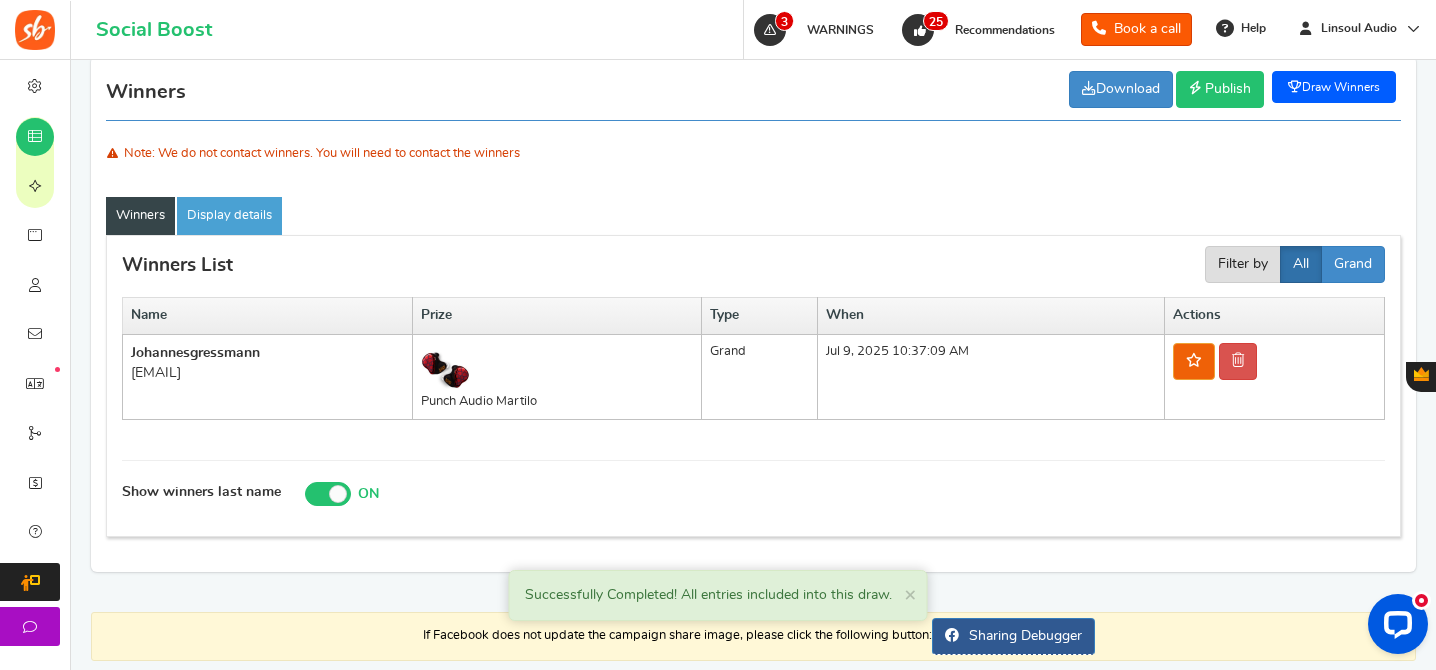 click on "Publish" at bounding box center [1228, 89] 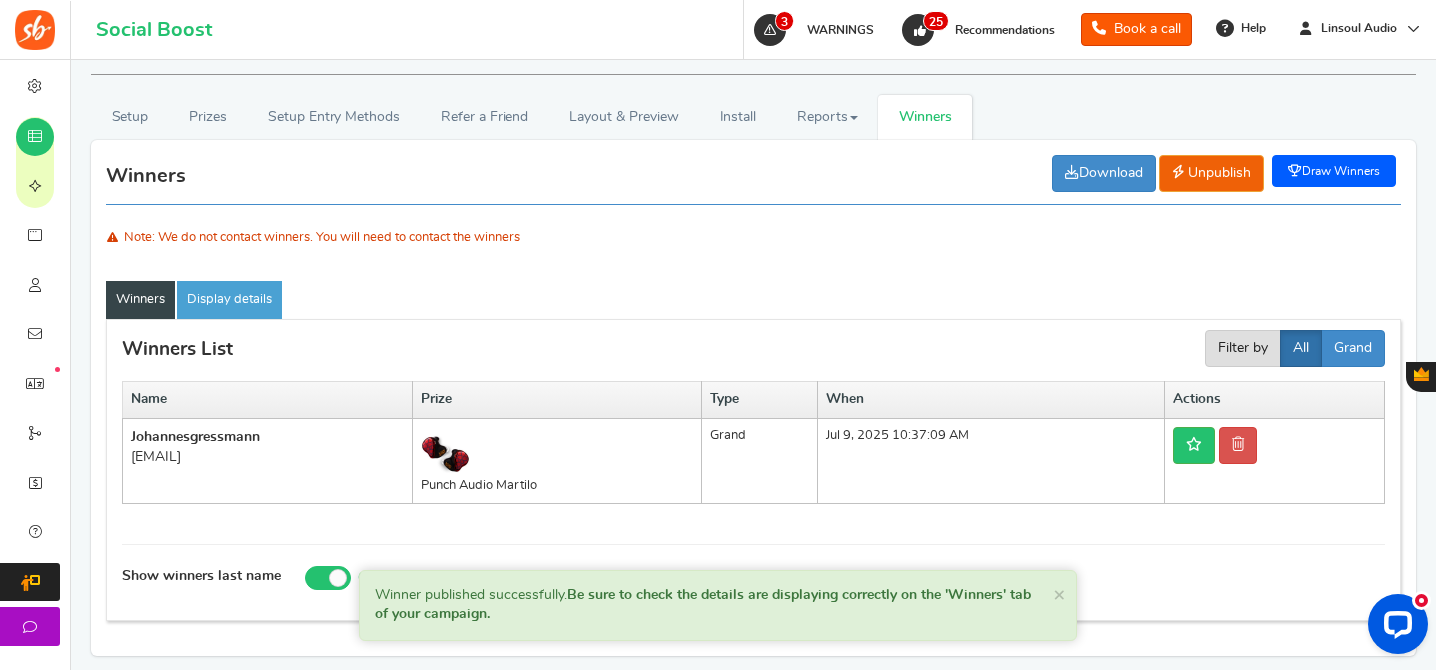 scroll, scrollTop: 260, scrollLeft: 0, axis: vertical 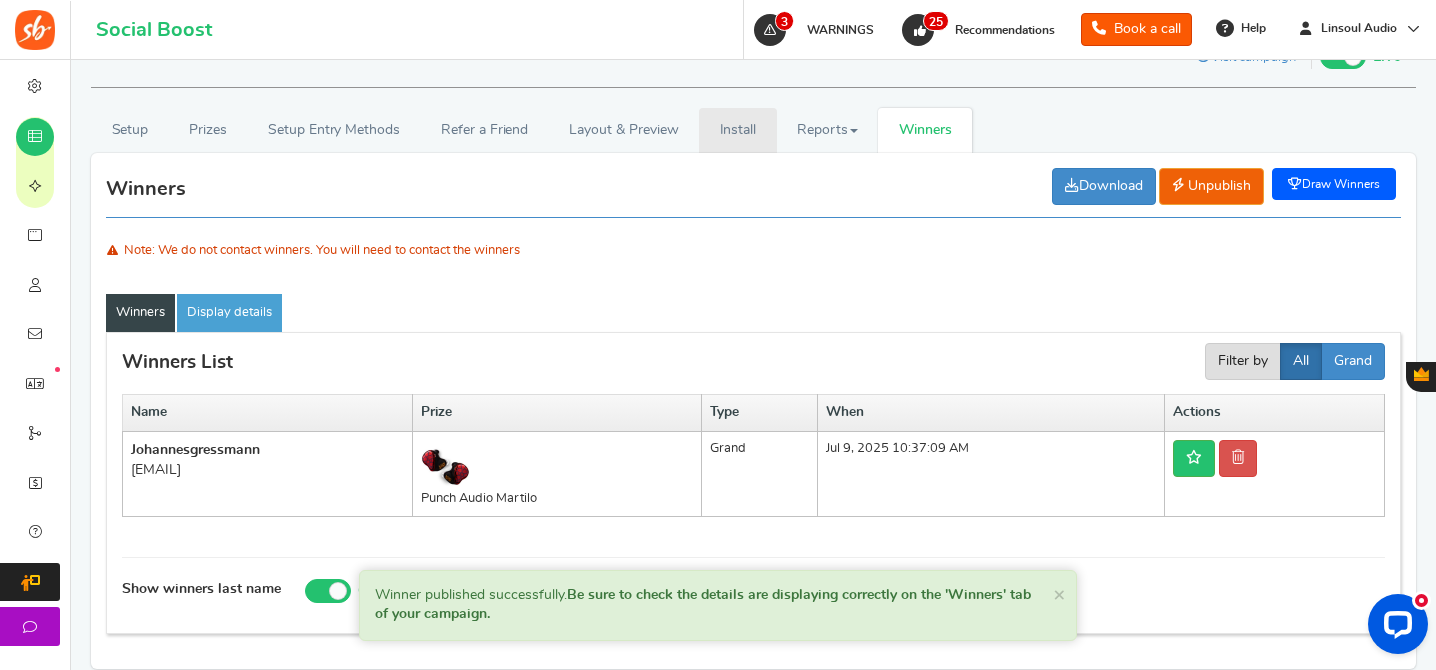 click on "Install" at bounding box center (738, 130) 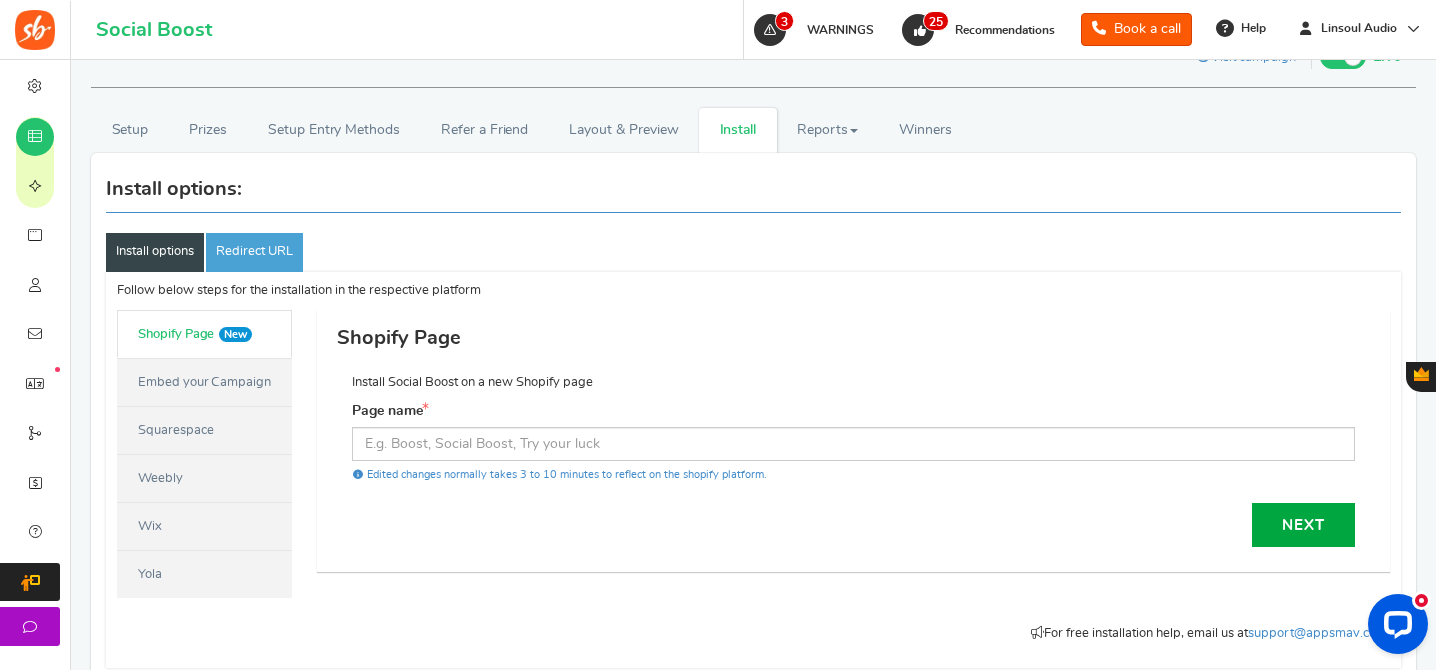 click on "Embed your Campaign" at bounding box center (204, 382) 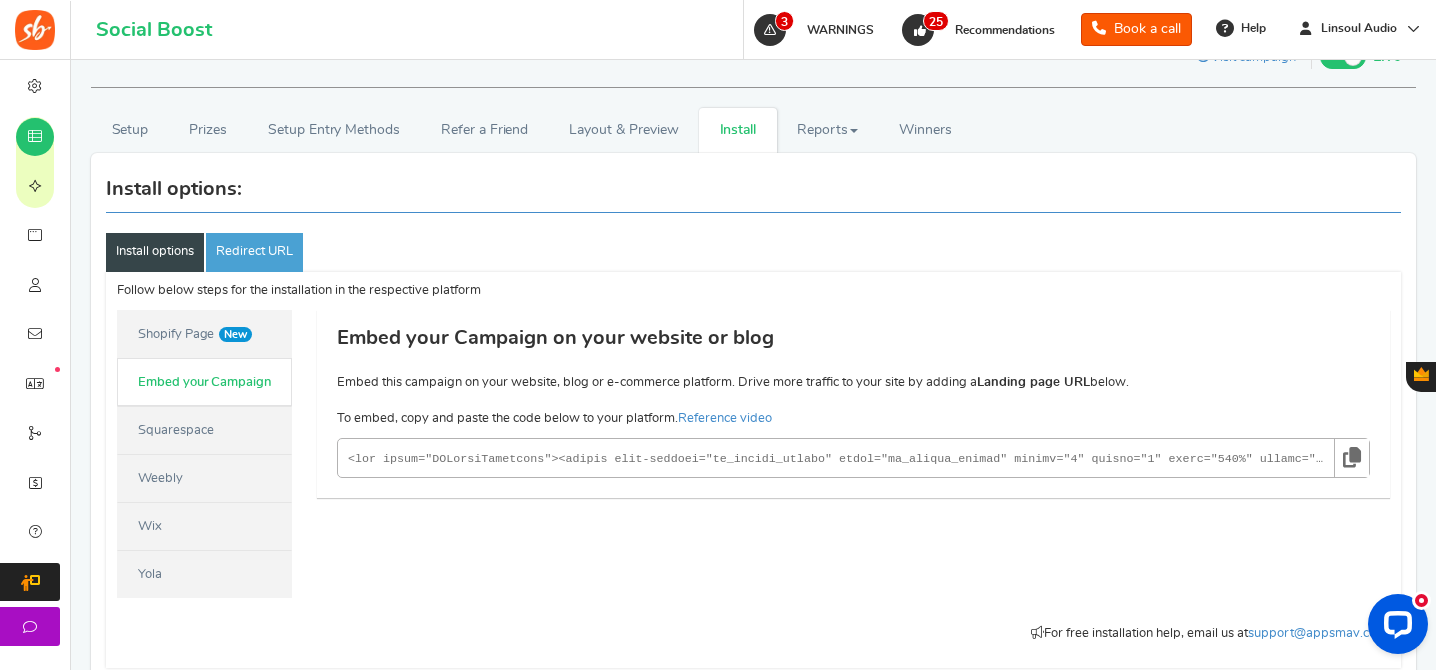 click at bounding box center [1351, 458] 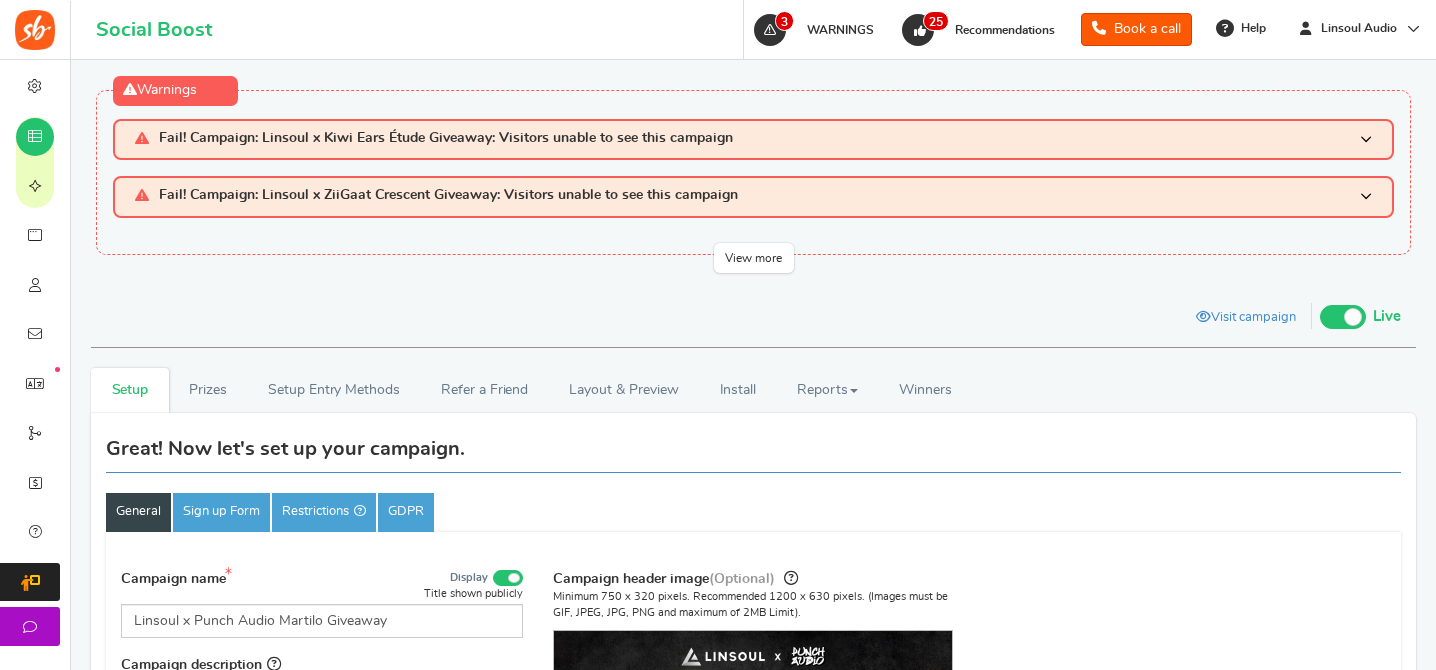 scroll, scrollTop: 0, scrollLeft: 0, axis: both 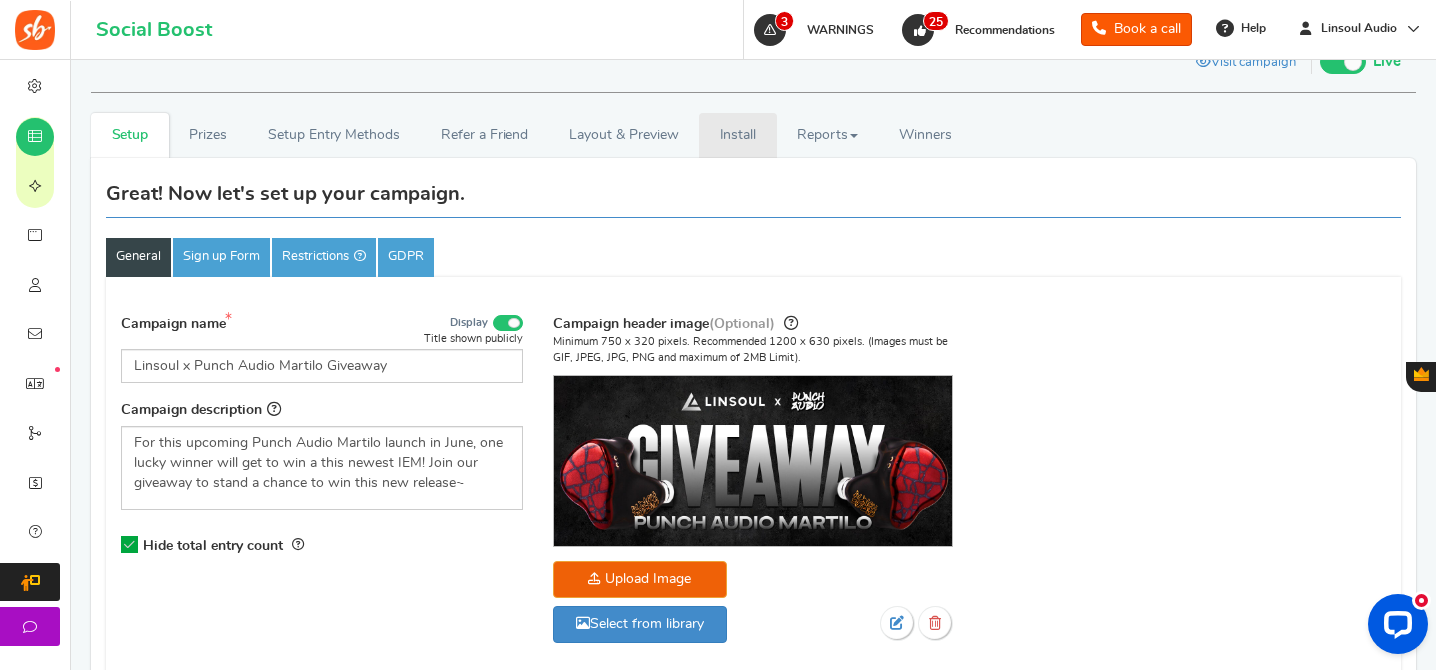 click on "Install" at bounding box center (738, 135) 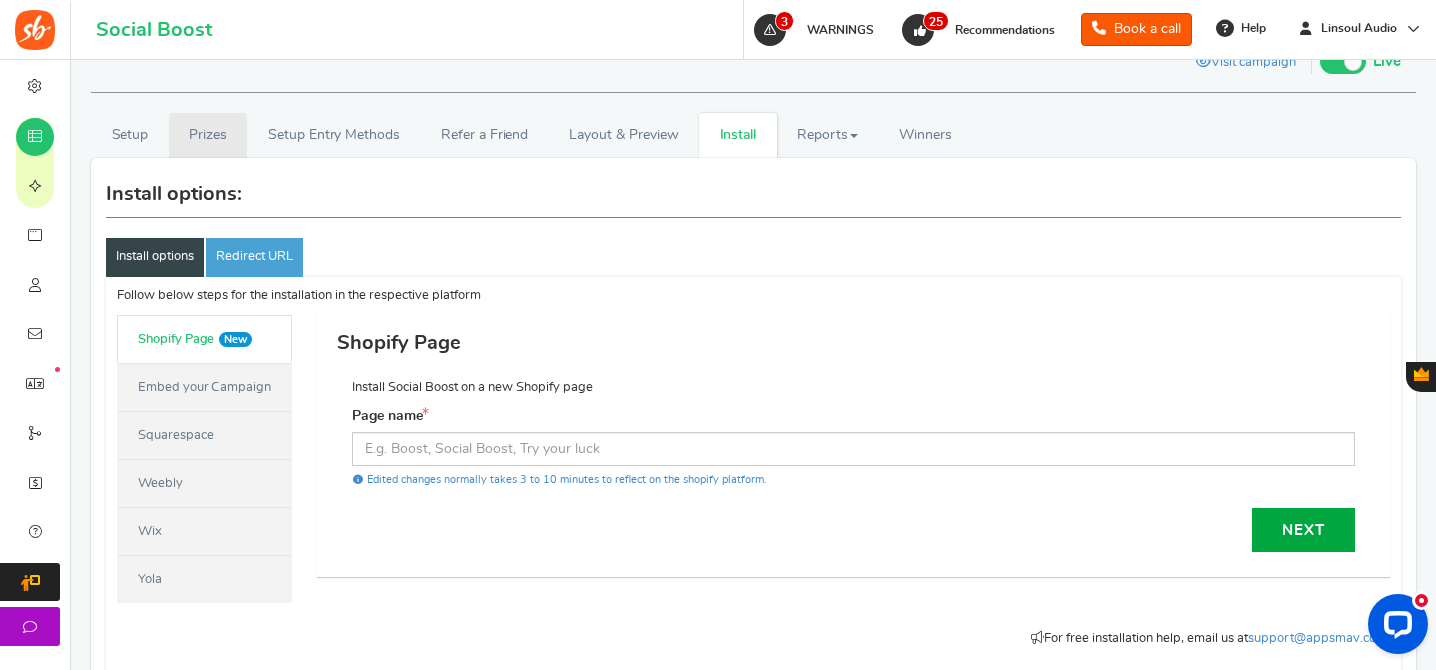 click on "Prizes" at bounding box center [208, 135] 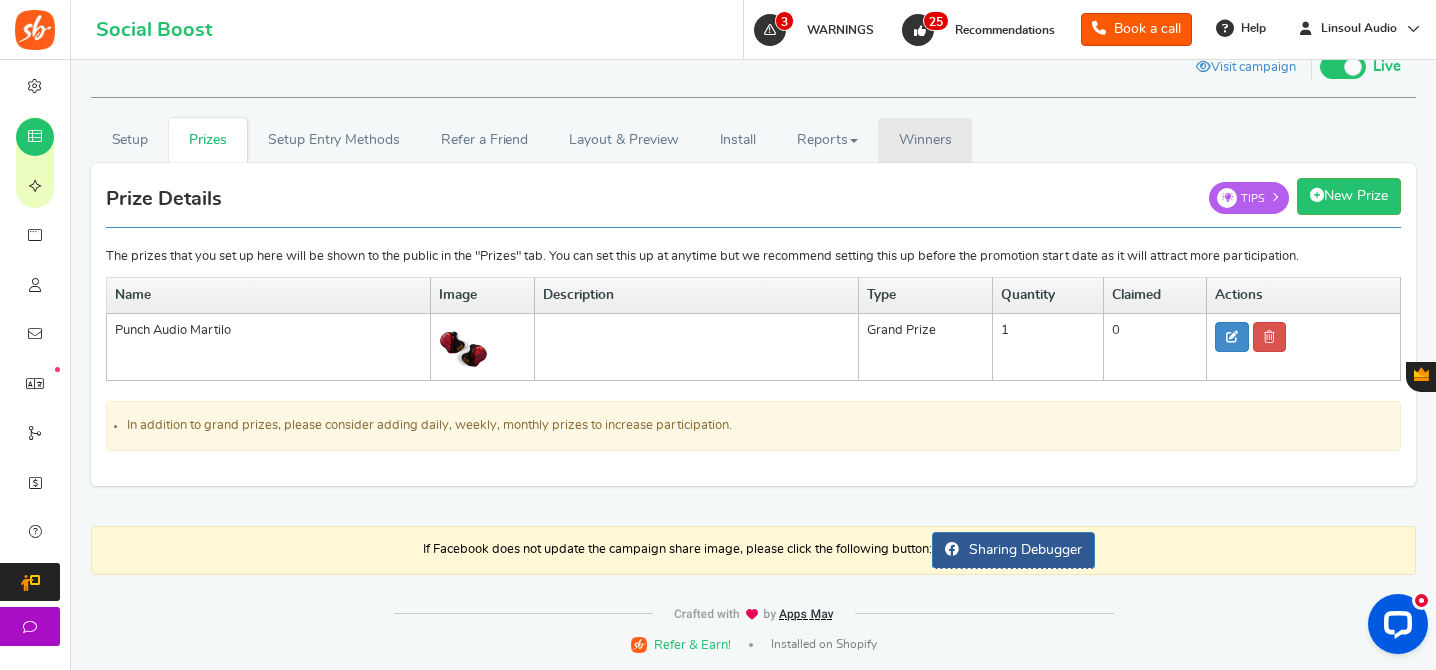 click on "Winners
Winner Draw" at bounding box center (925, 140) 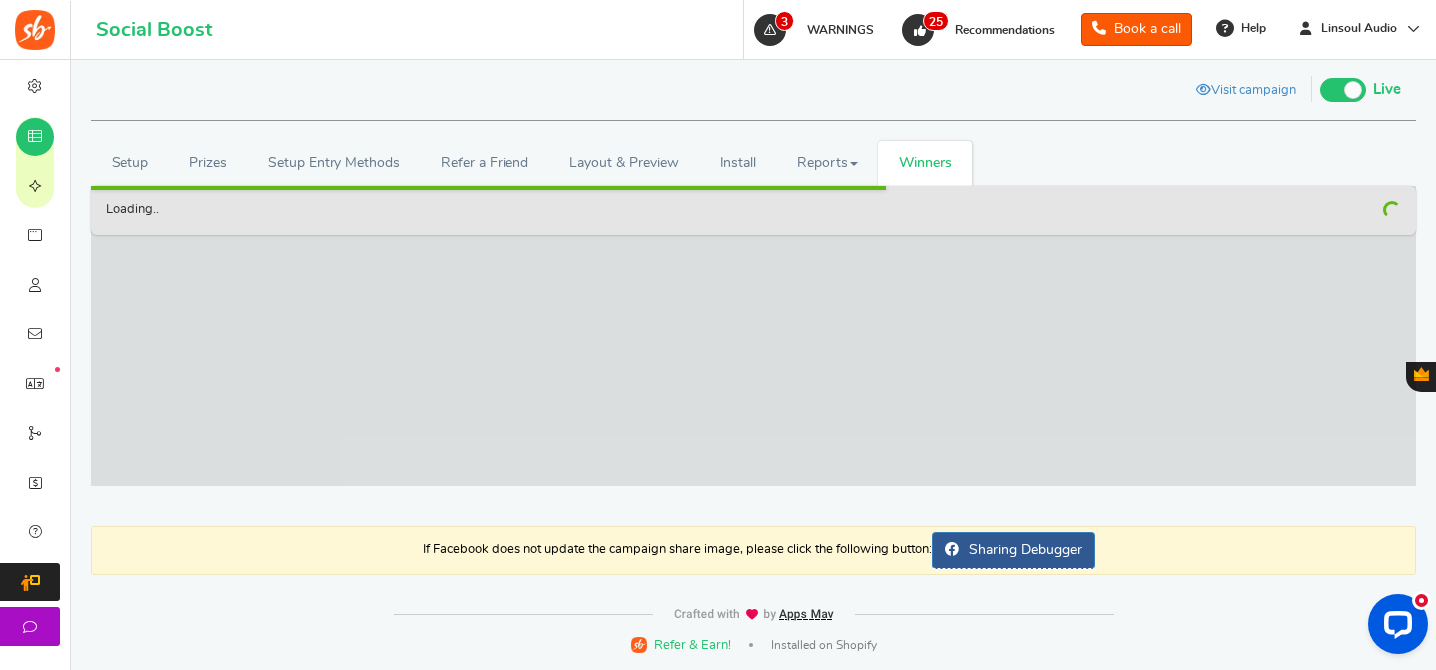 scroll, scrollTop: 250, scrollLeft: 0, axis: vertical 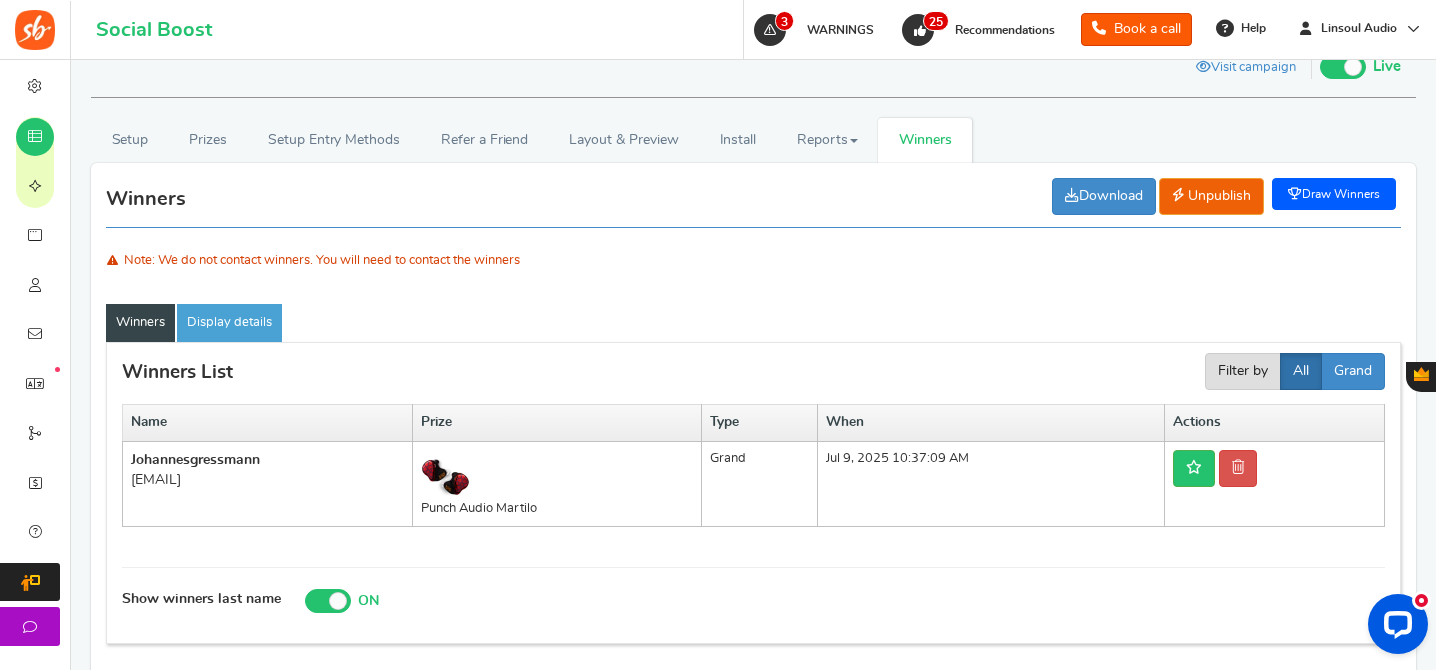 click on "gressmann" at bounding box center [225, 460] 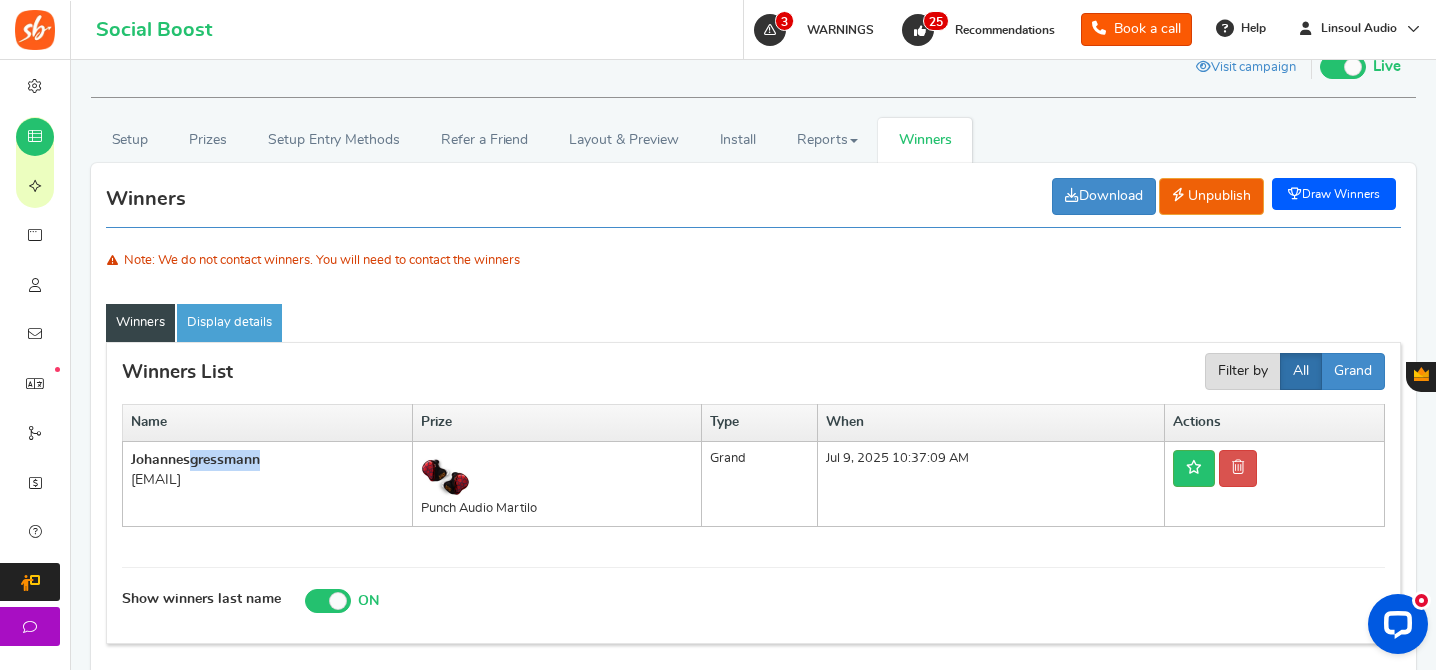 click on "gressmann" at bounding box center (225, 460) 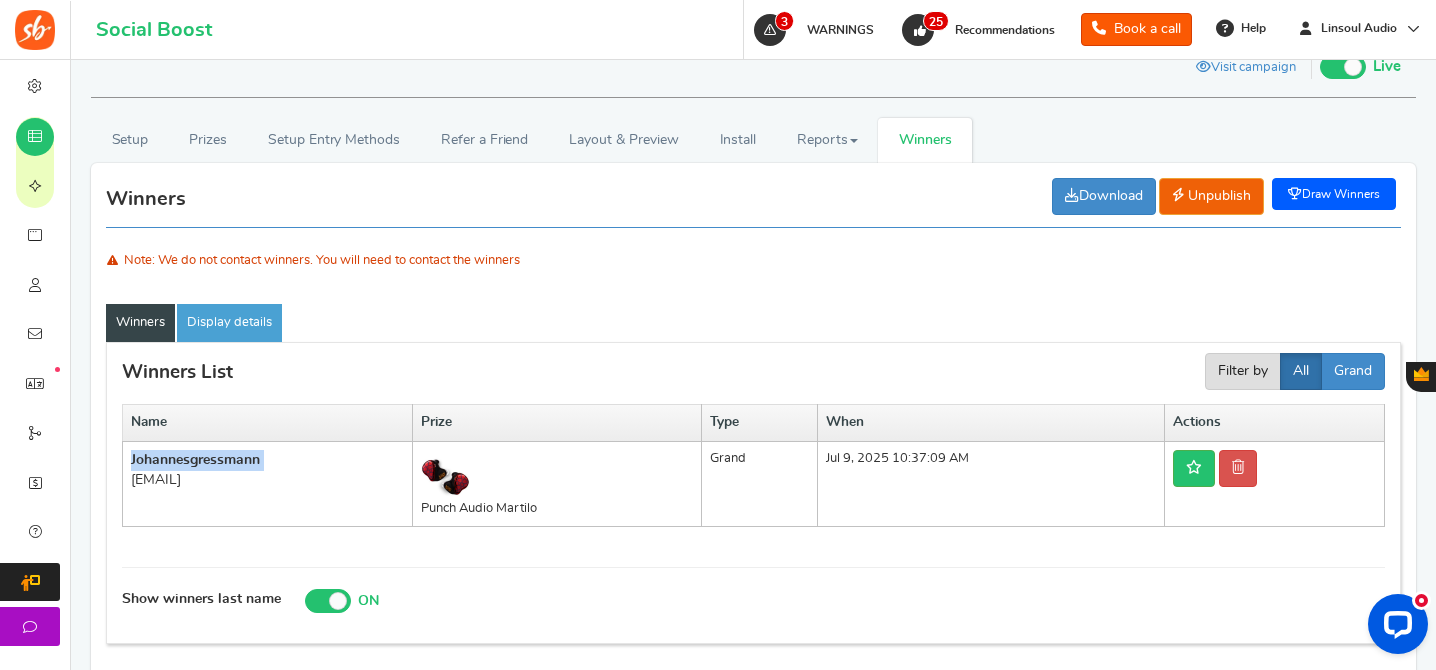 copy on "[FIRST]
[LAST]" 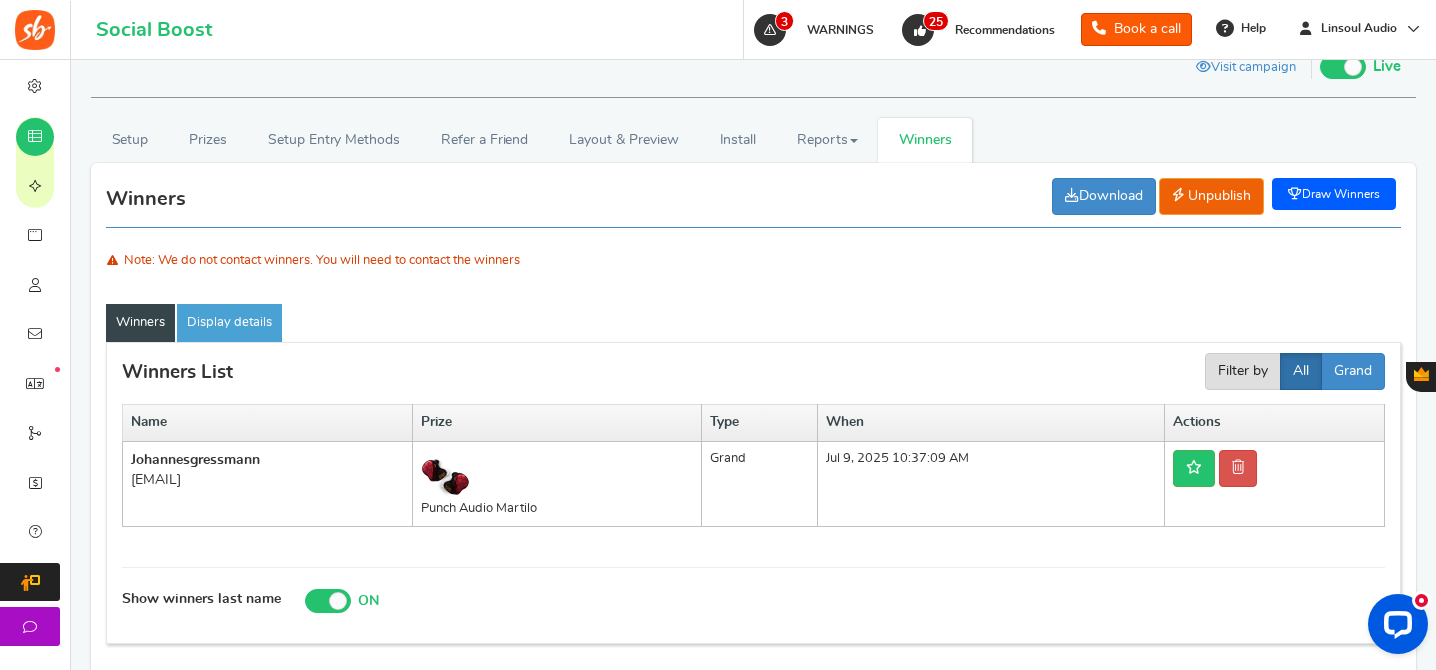 click on "[EMAIL]" at bounding box center (267, 480) 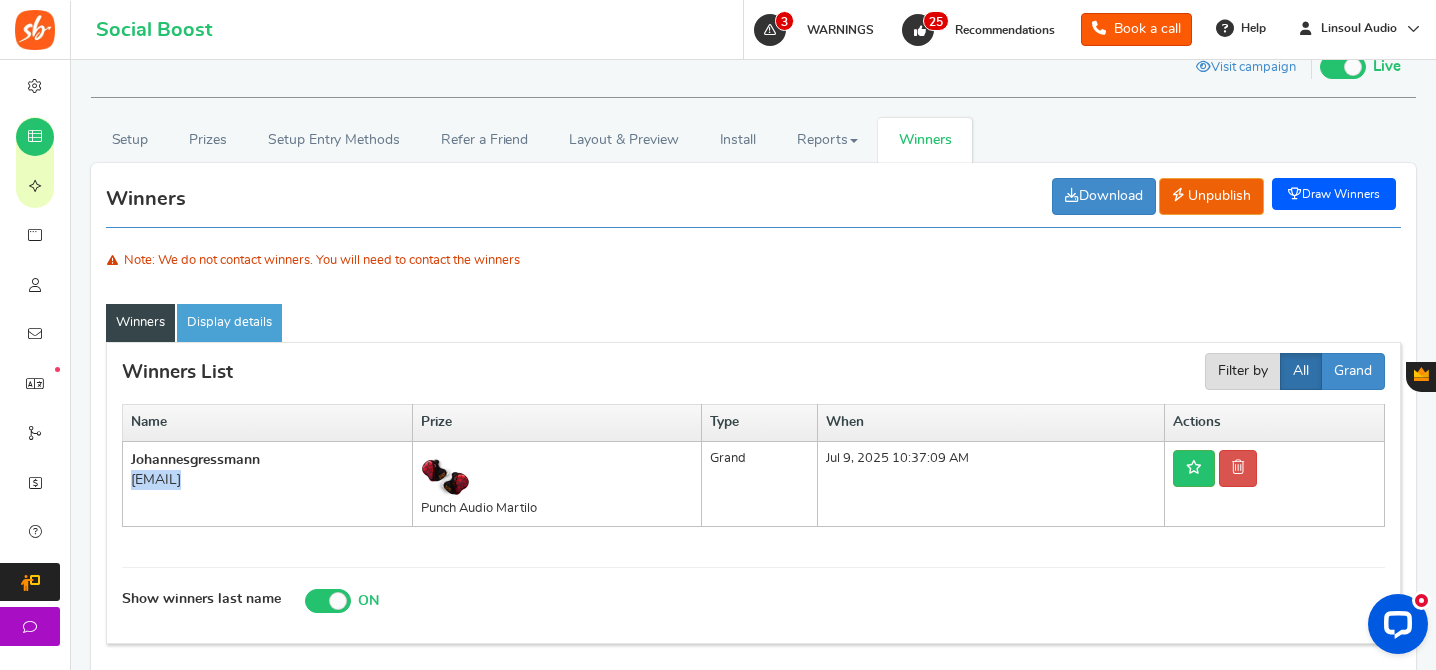 copy on "[EMAIL]" 